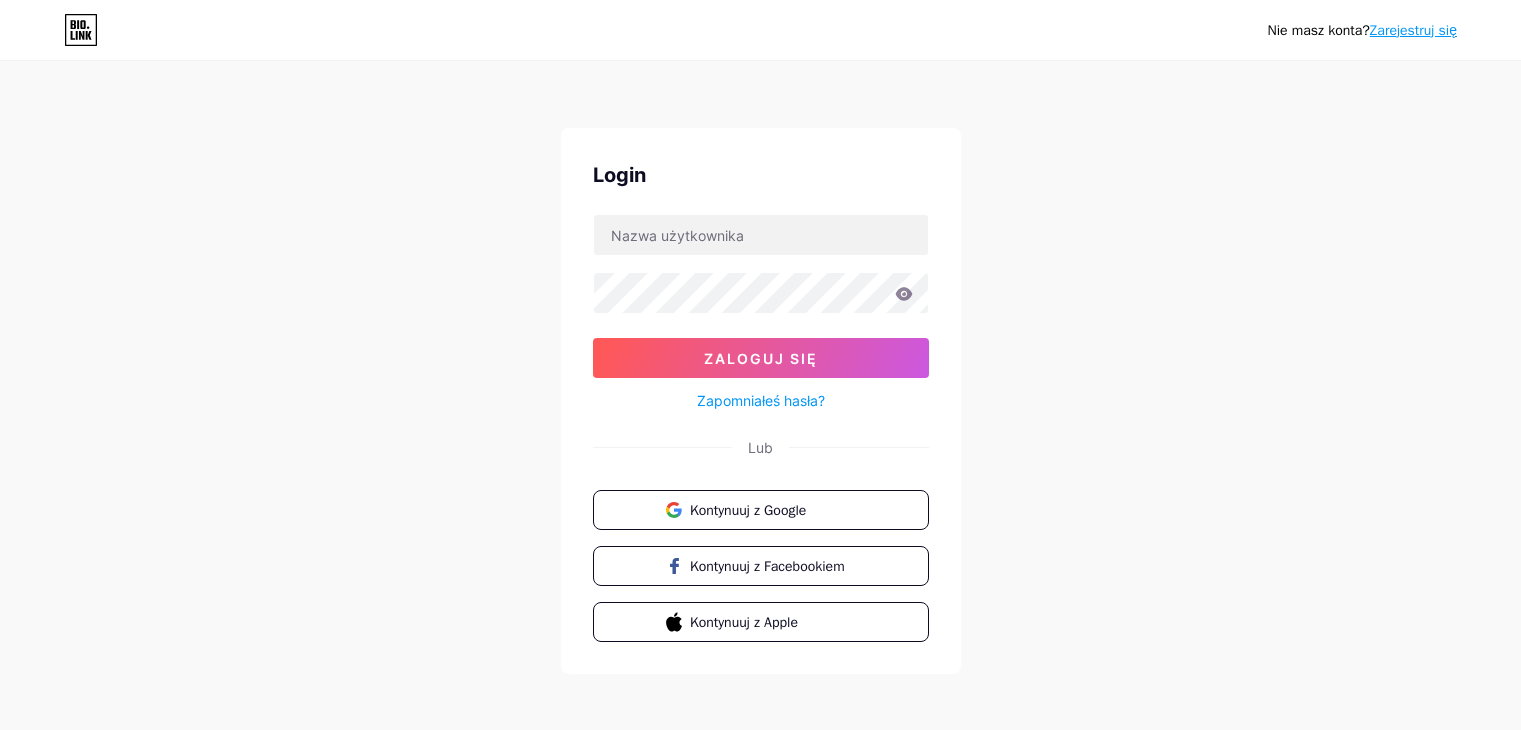 scroll, scrollTop: 0, scrollLeft: 0, axis: both 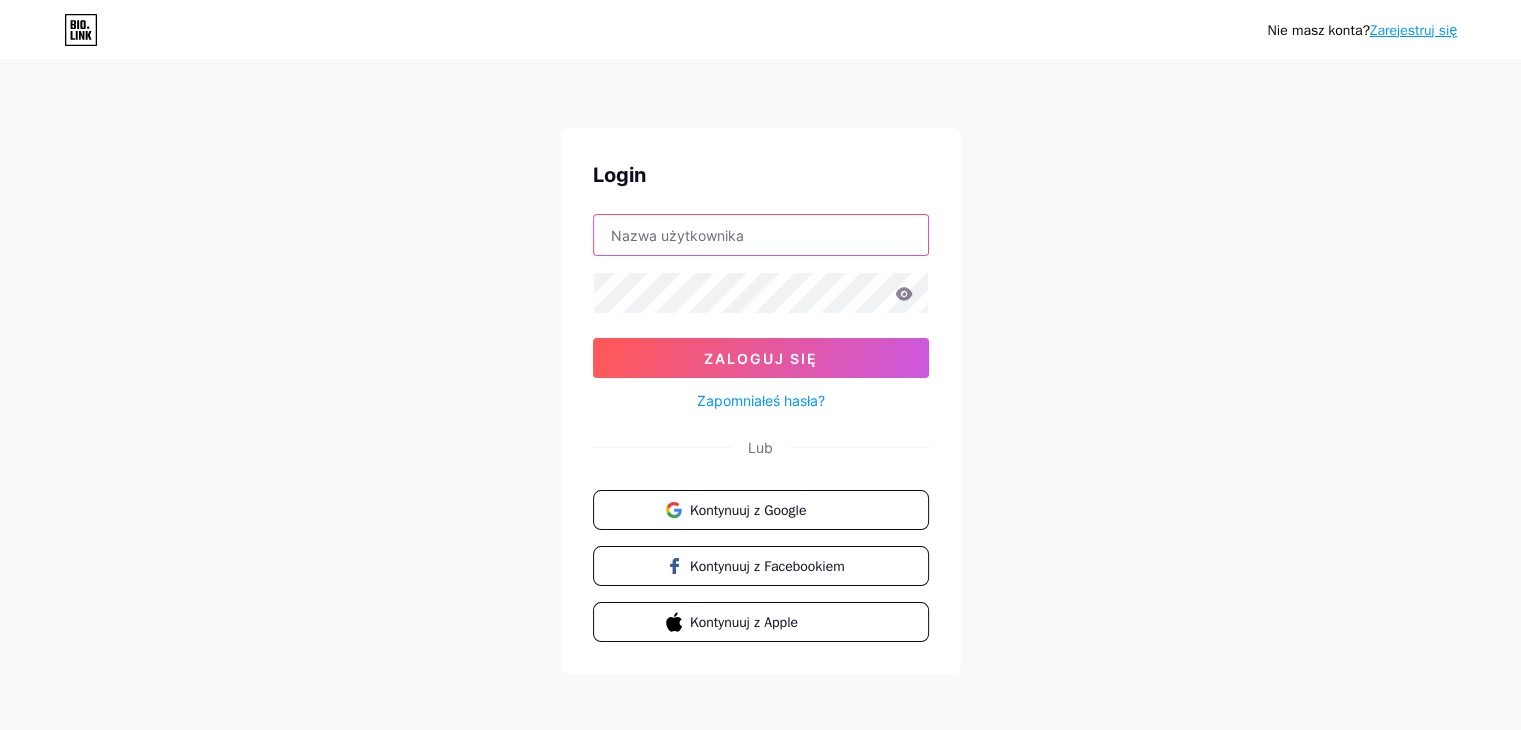 click at bounding box center [761, 235] 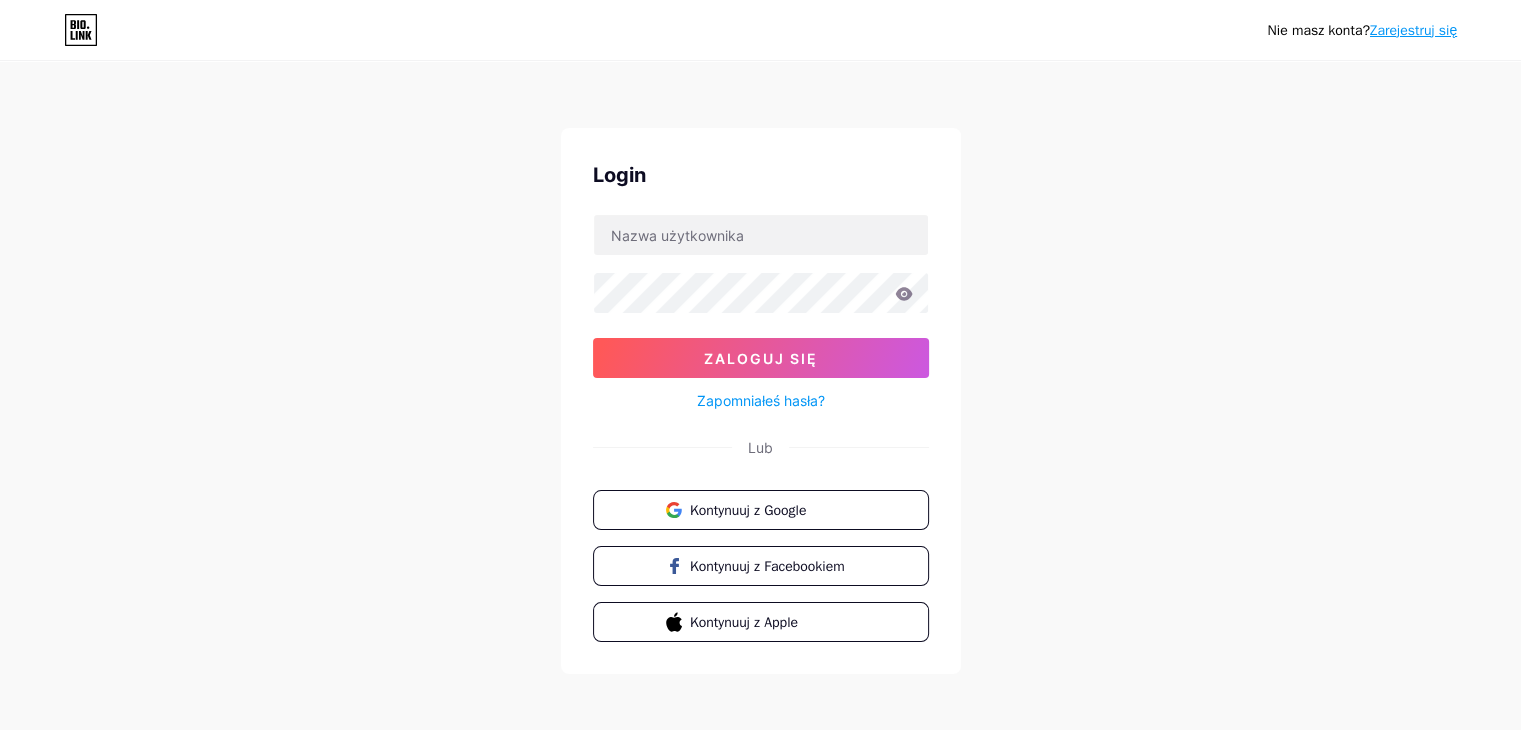 click on "Nie masz konta?  Zarejestruj się   Login                   Zaloguj się
Zapomniałeś hasła?
Lub       Kontynuuj z Google     Kontynuuj z Facebookiem
Kontynuuj z Apple" at bounding box center [760, 369] 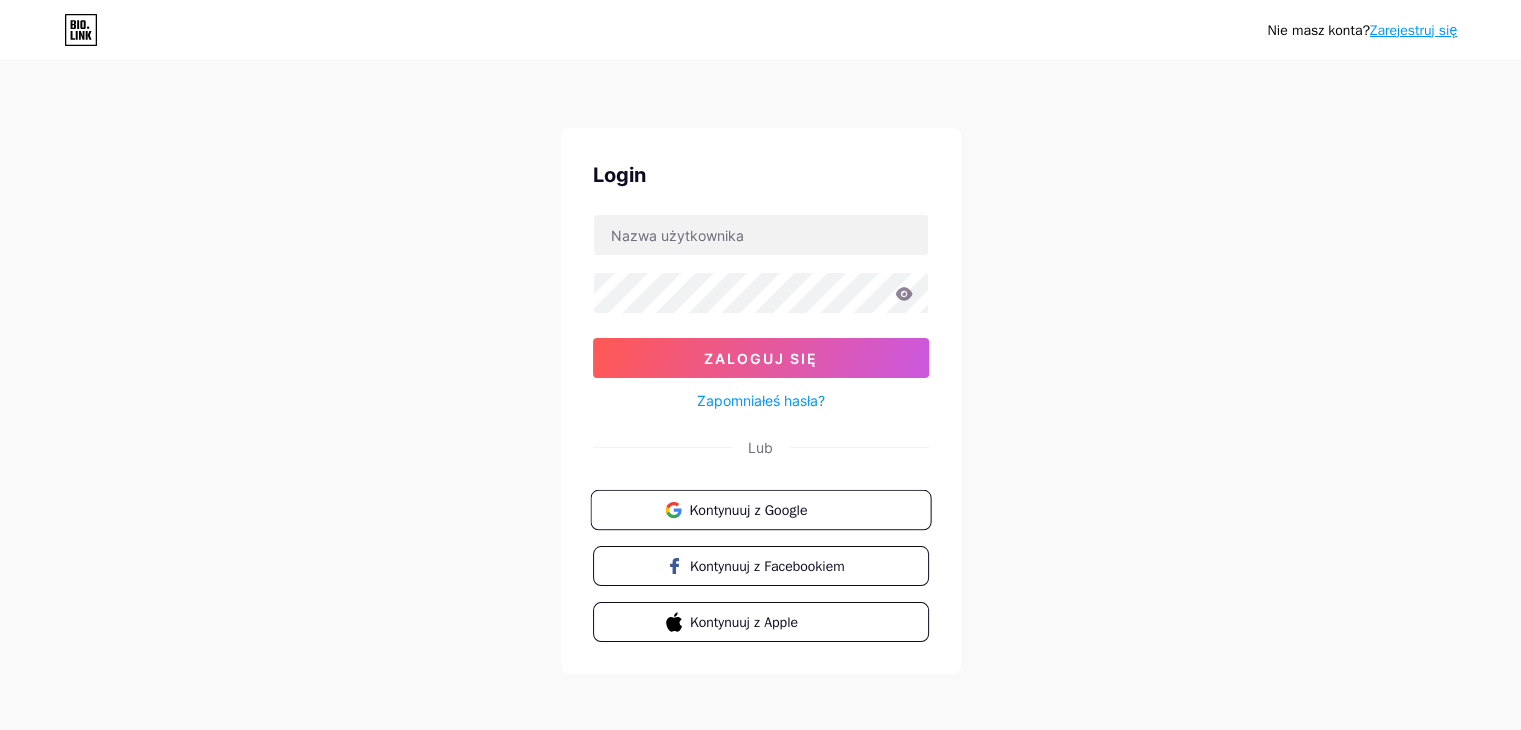 click on "Kontynuuj z Google" at bounding box center [772, 509] 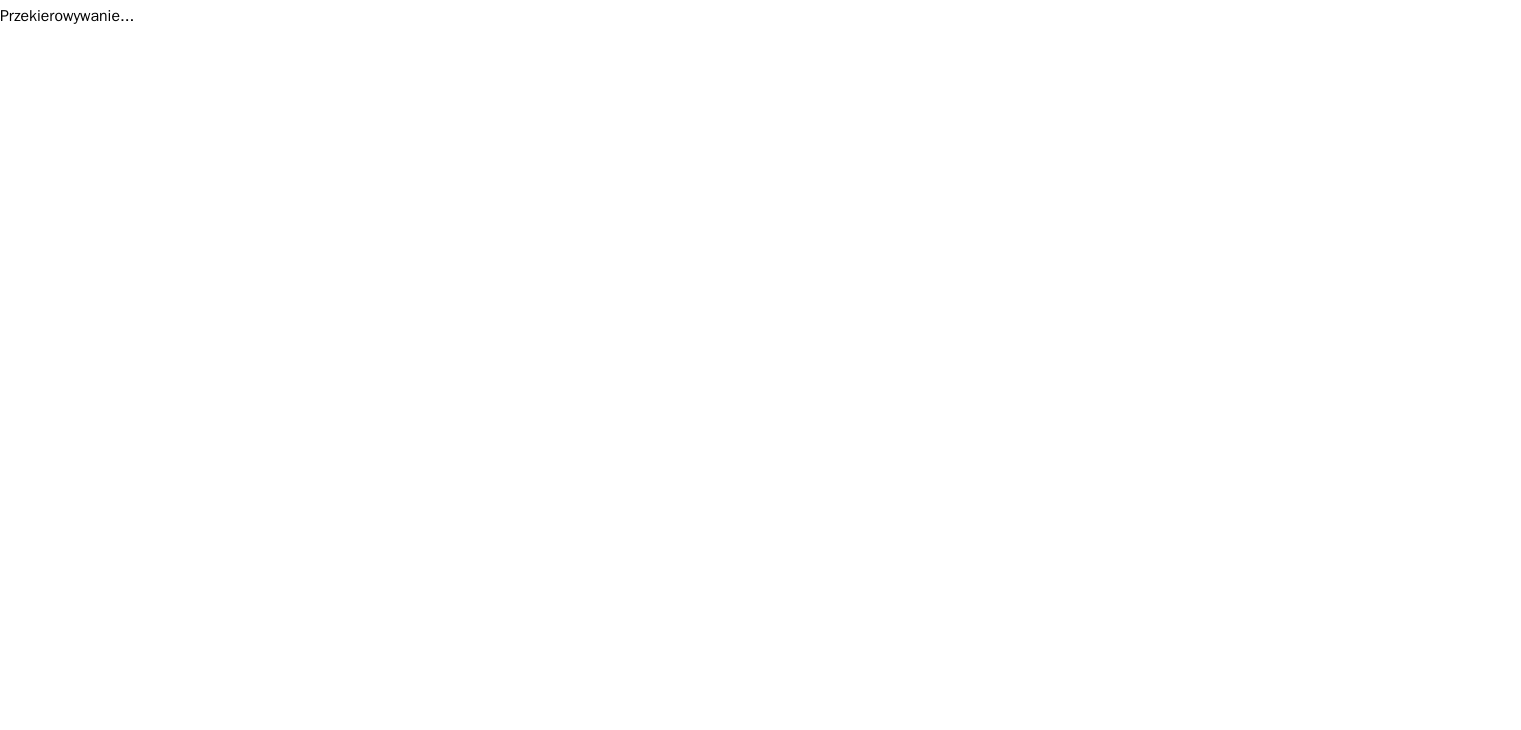 scroll, scrollTop: 0, scrollLeft: 0, axis: both 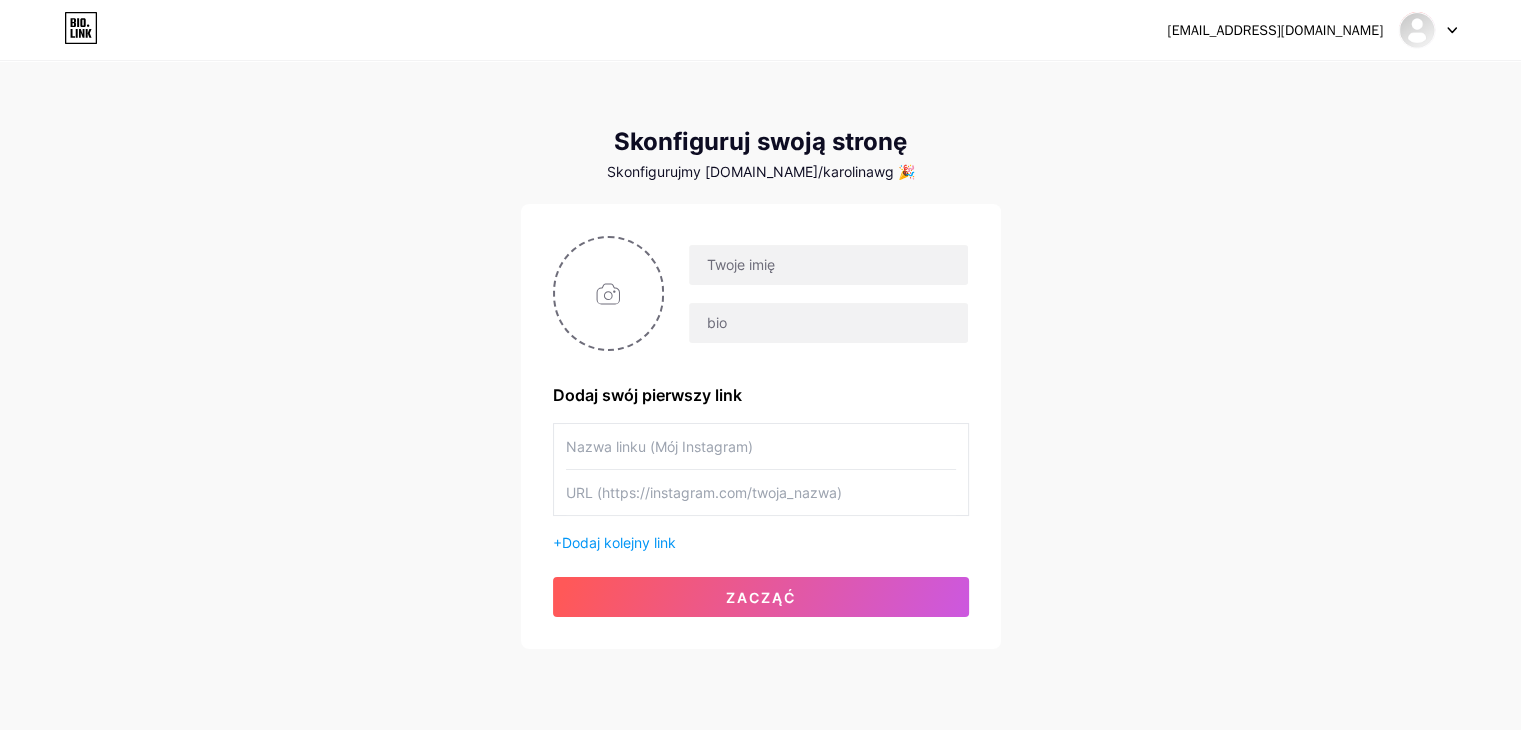 click 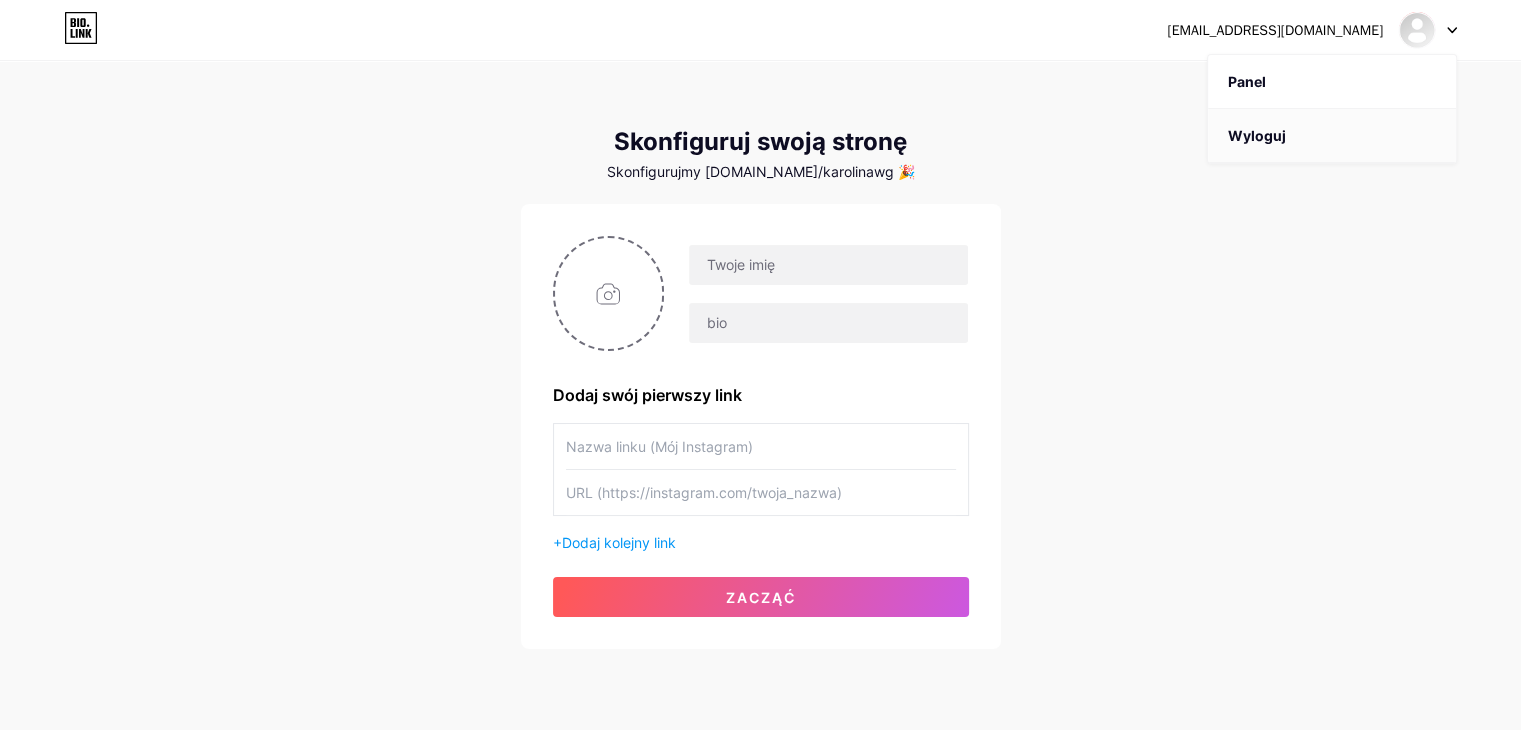 click on "Wyloguj" at bounding box center (1332, 136) 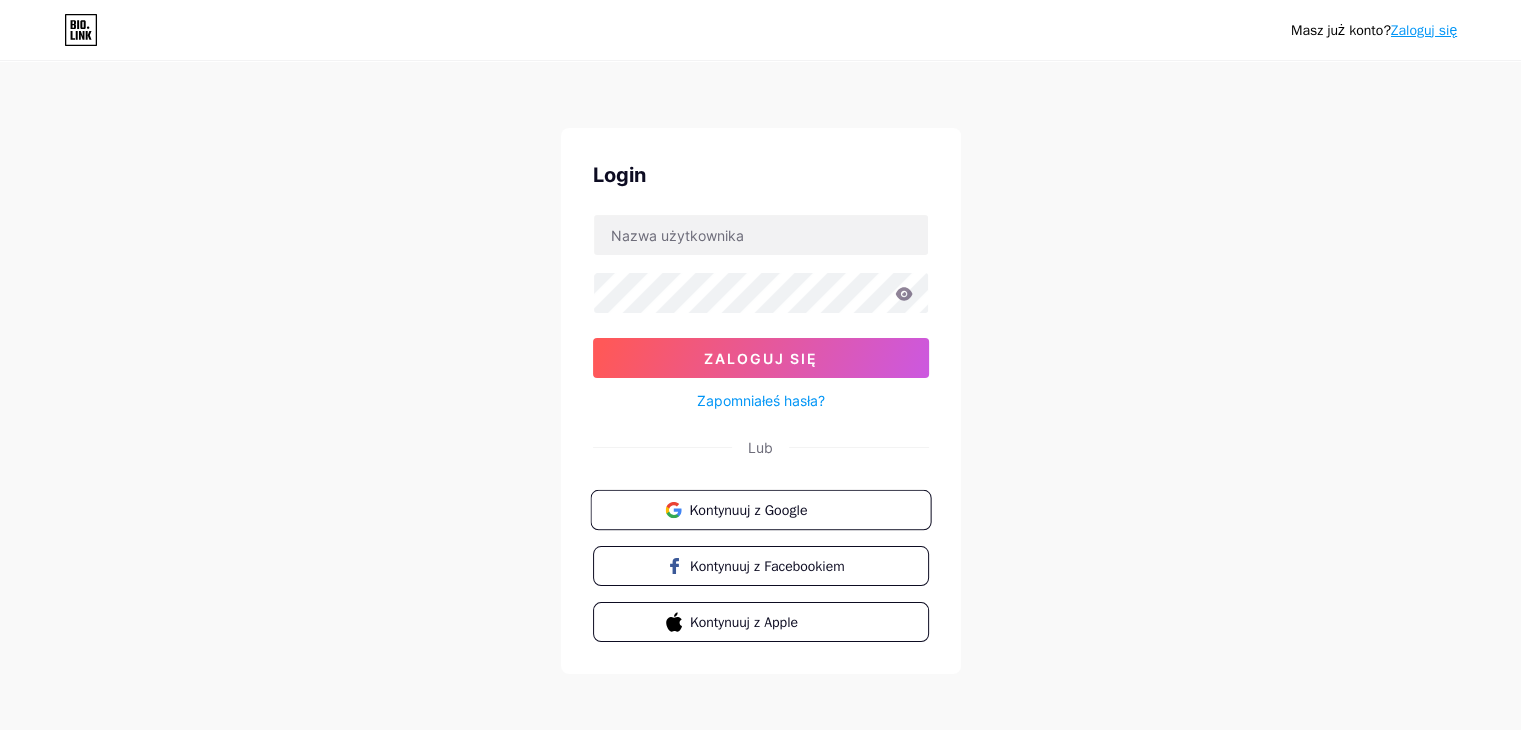 click 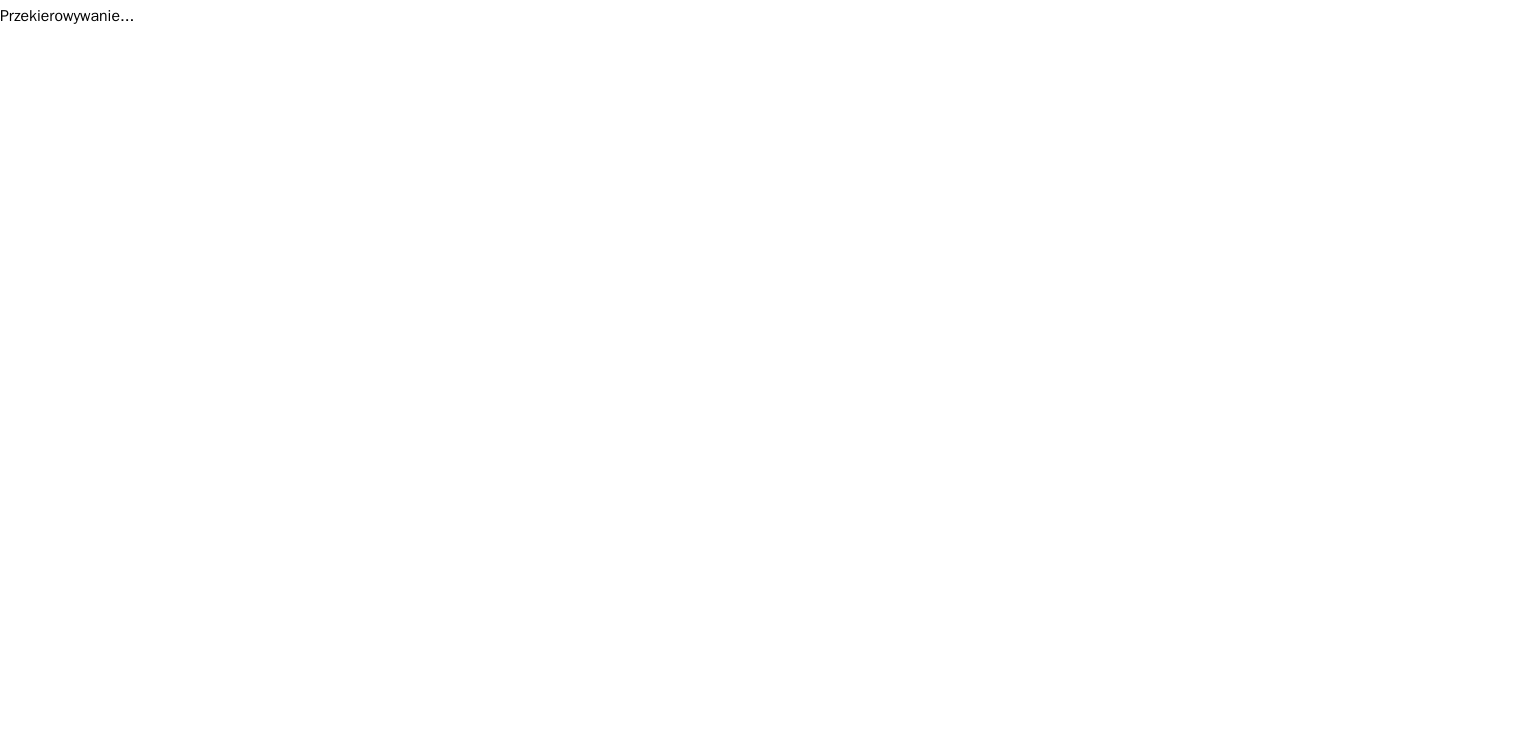 scroll, scrollTop: 0, scrollLeft: 0, axis: both 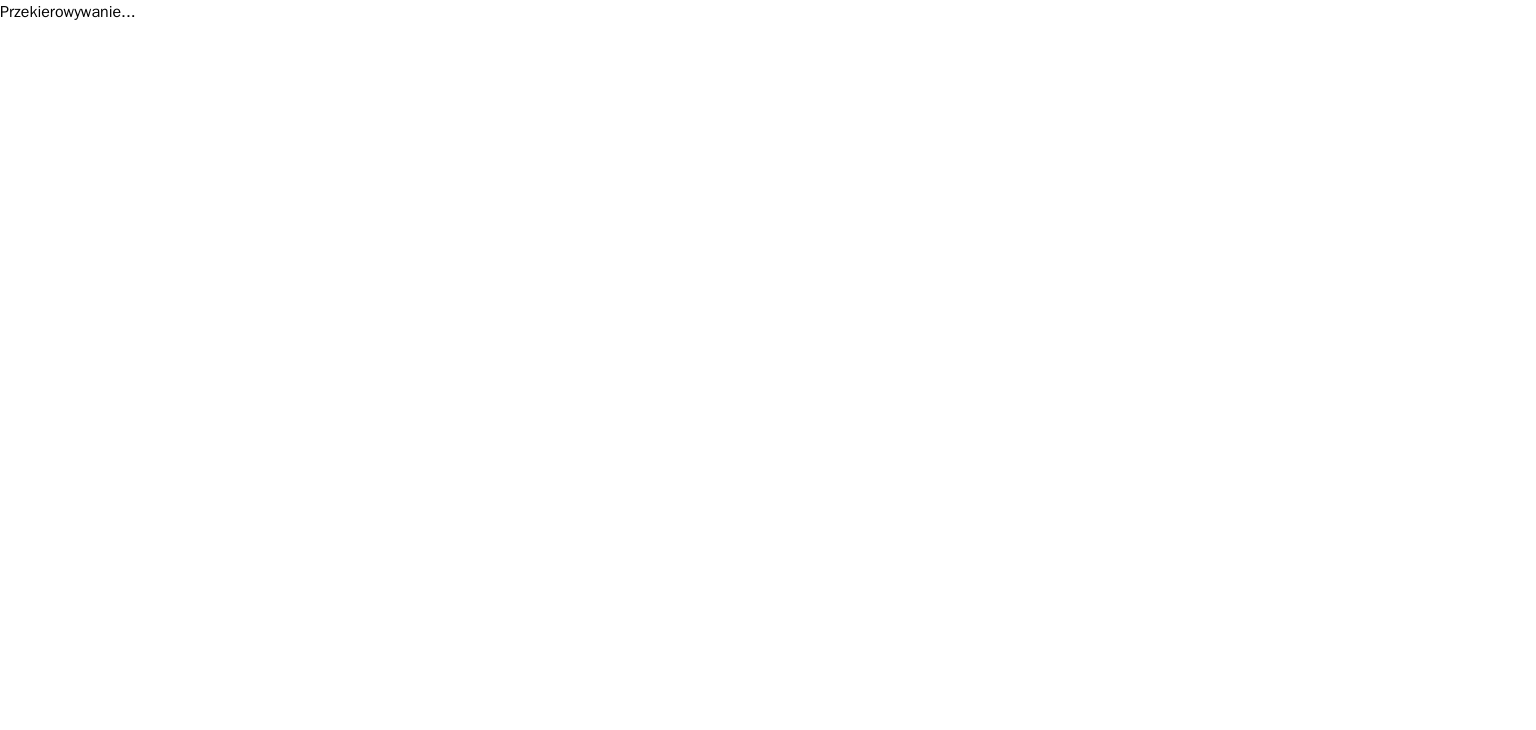 click on "Przekierowywanie...
Tekst oryginalny Oceń to tłumaczenie Twoja opinia pomoże ulepszyć Tłumacza Google" at bounding box center (768, 12) 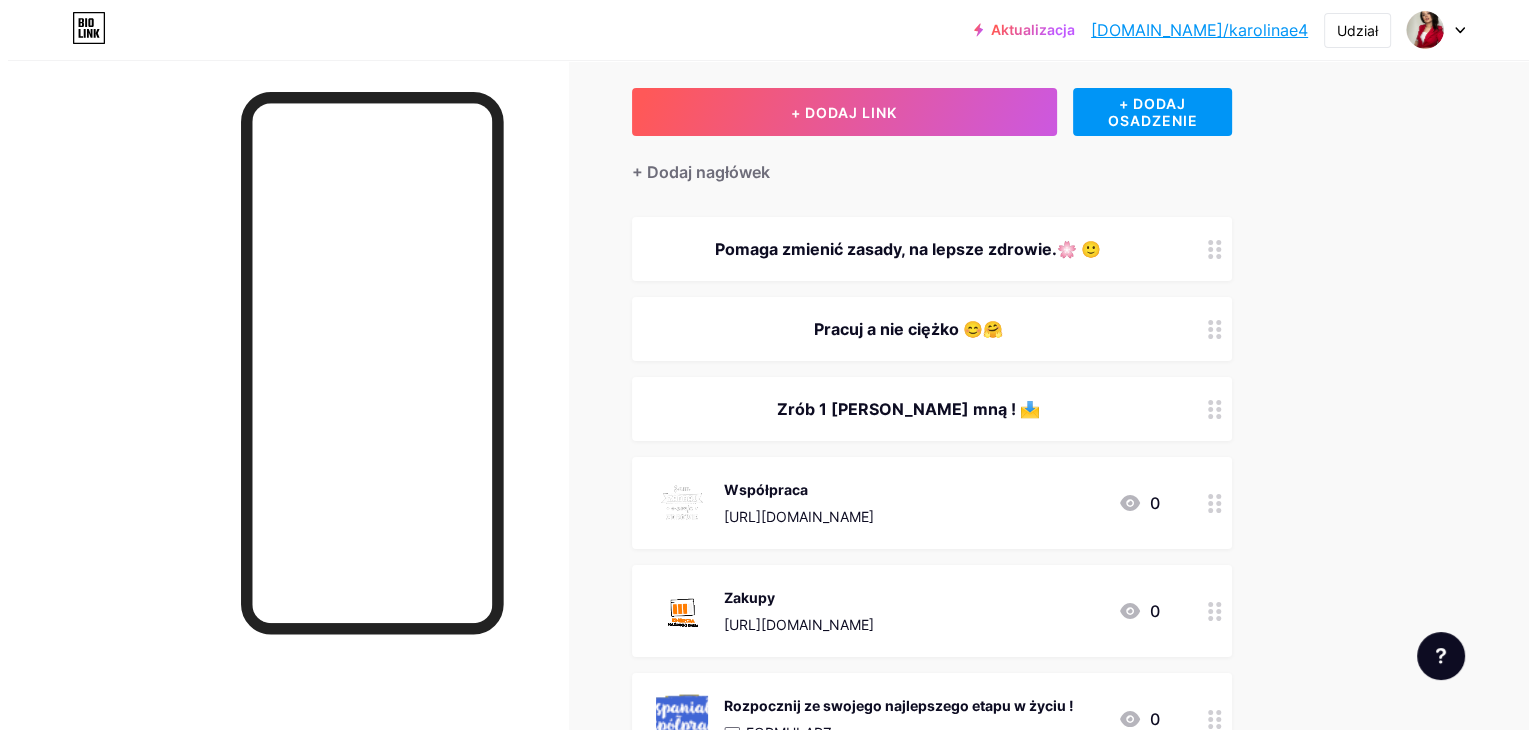 scroll, scrollTop: 0, scrollLeft: 0, axis: both 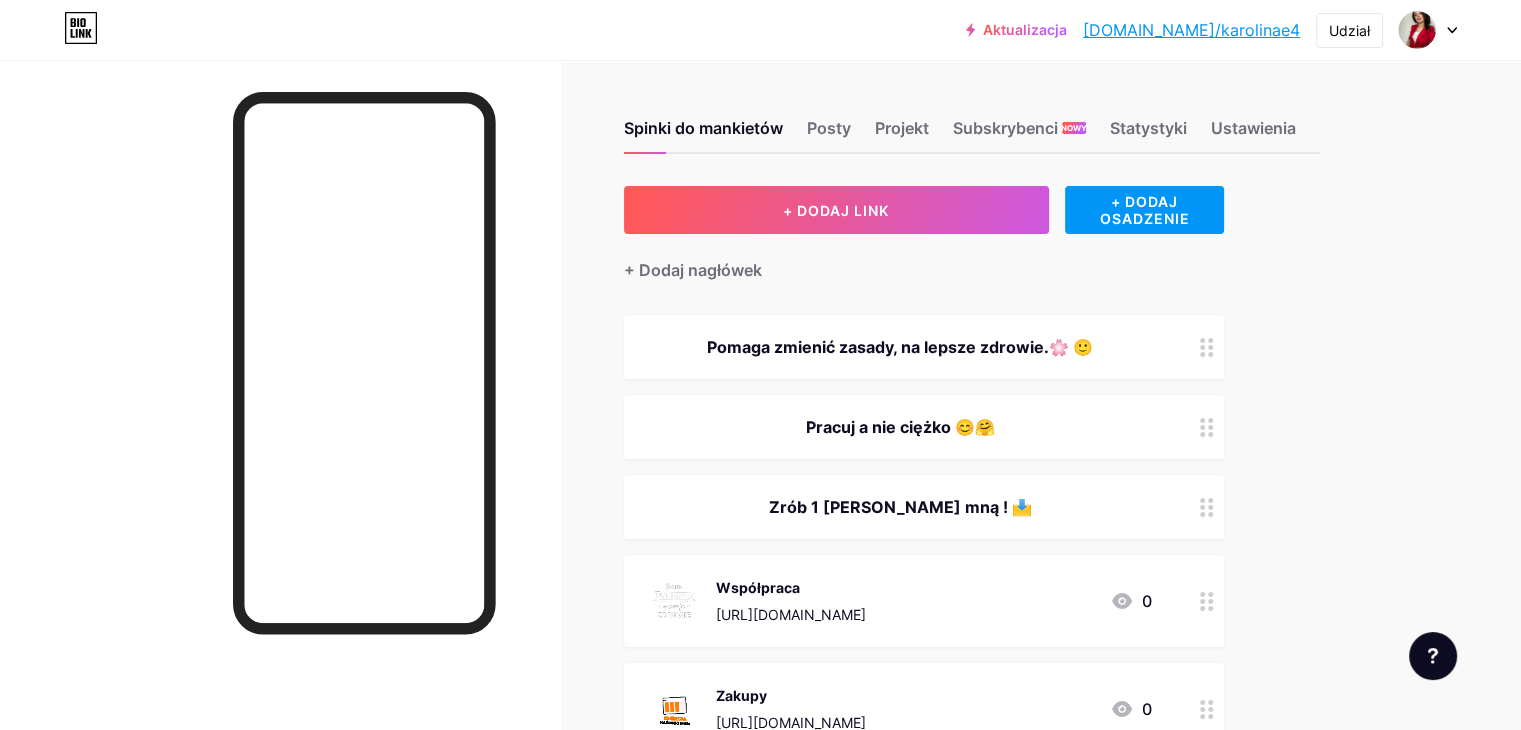 click at bounding box center (1428, 30) 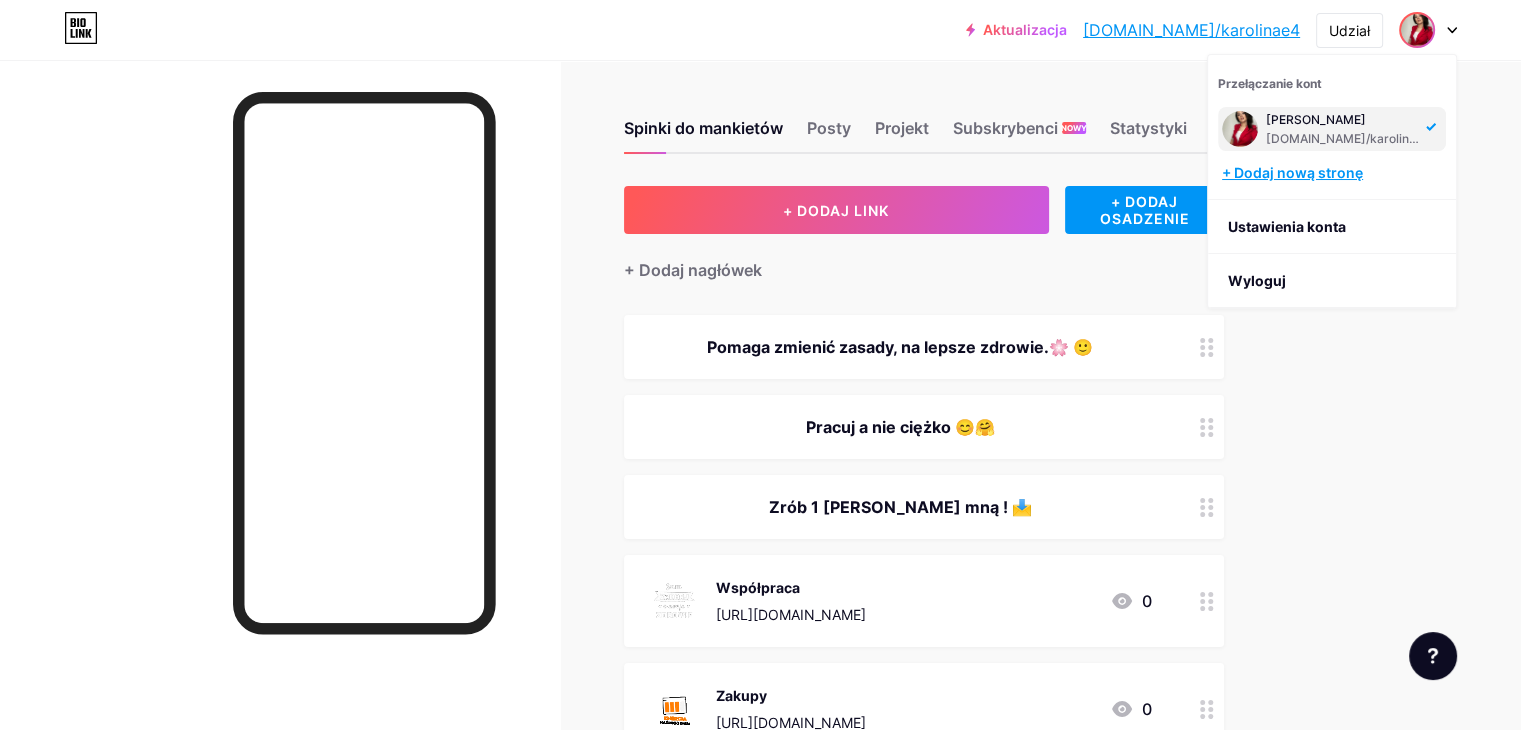 click on "+ Dodaj nową stronę" at bounding box center [1292, 172] 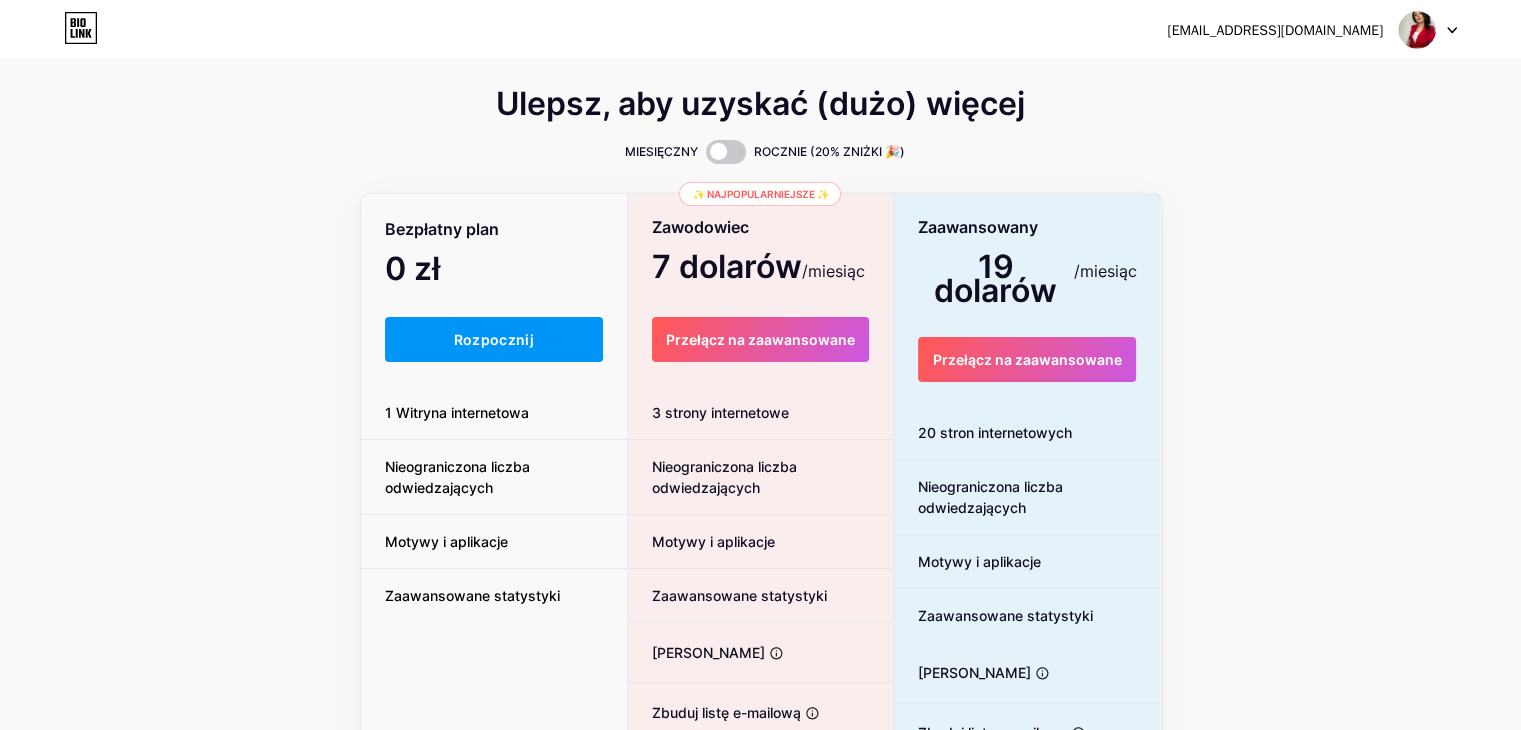 click at bounding box center [1417, 30] 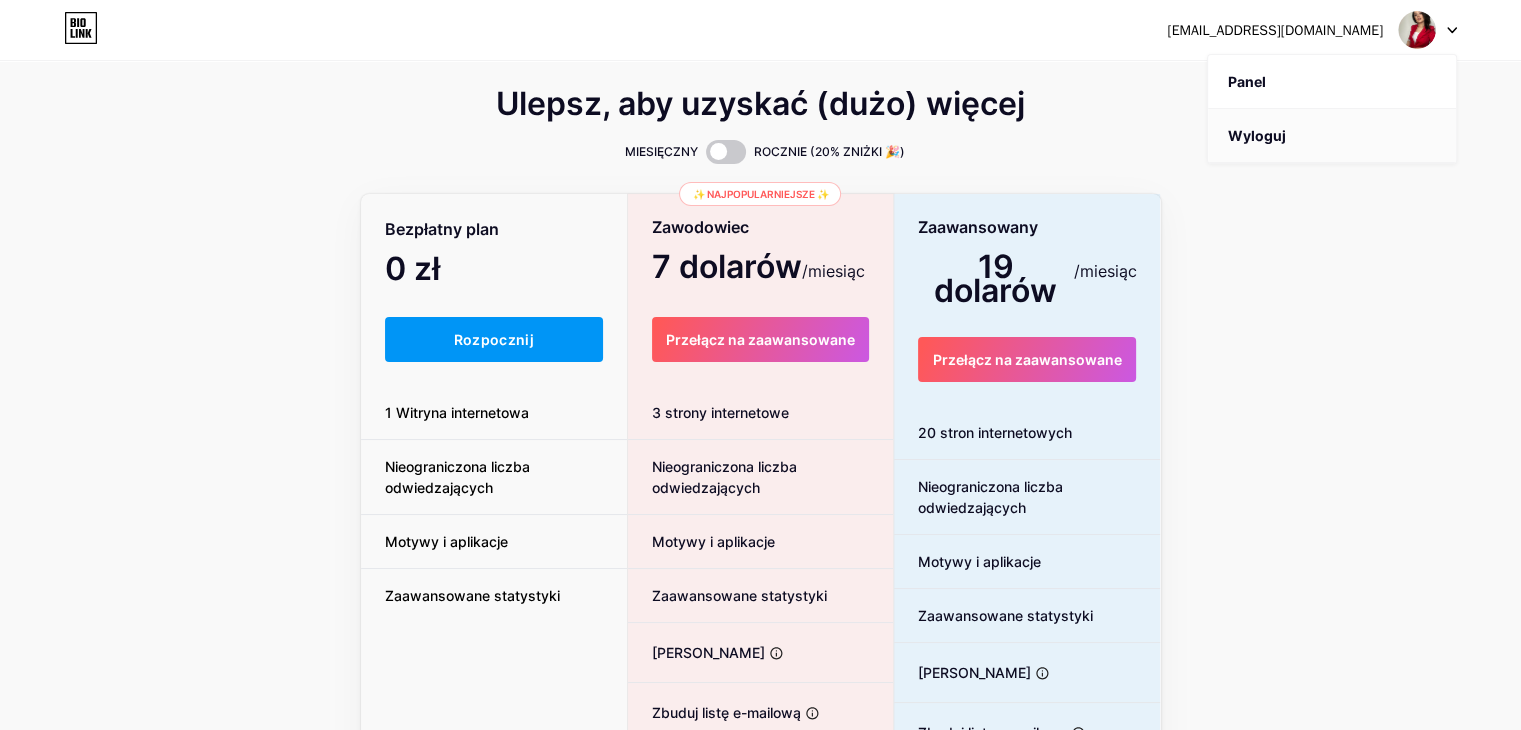 click on "Wyloguj" at bounding box center (1332, 136) 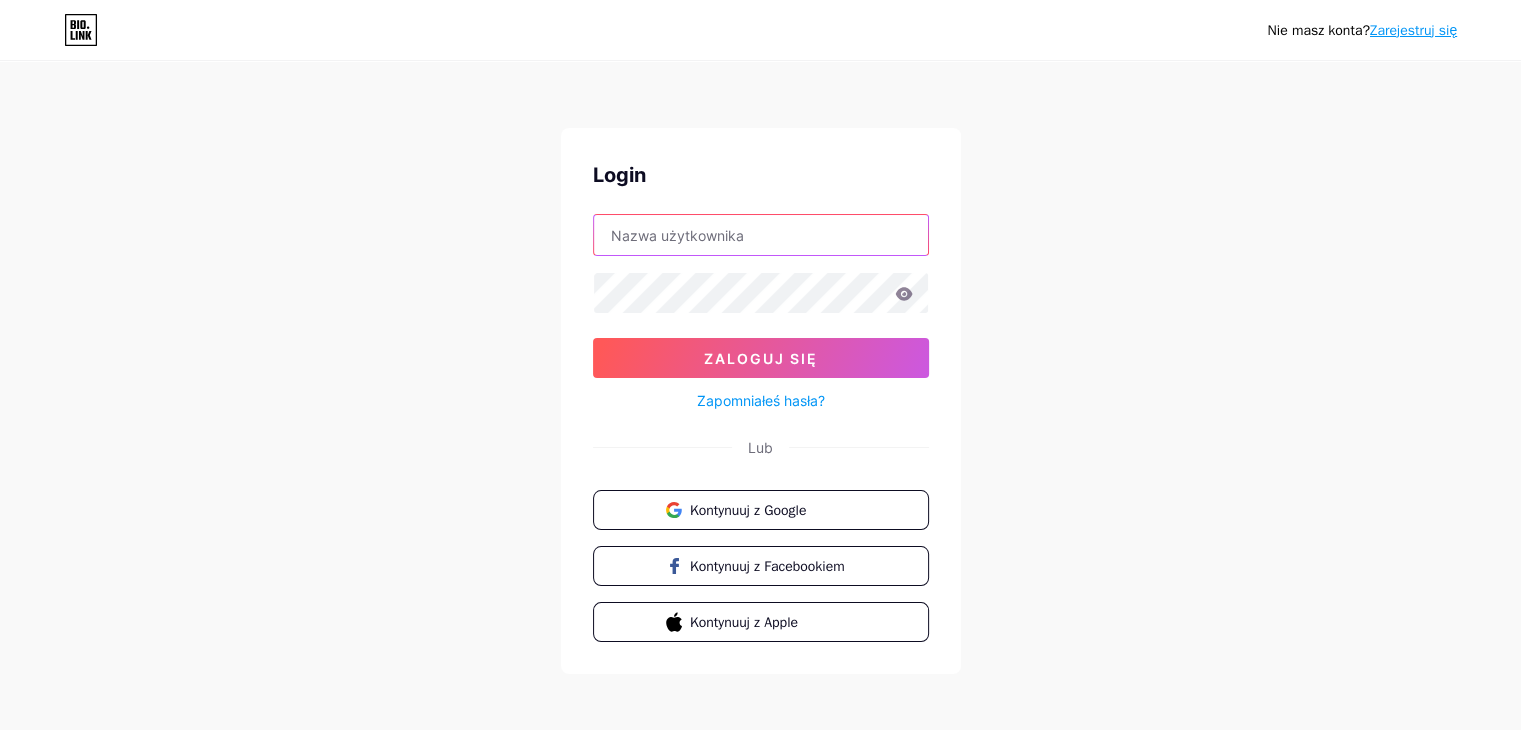 click at bounding box center [761, 235] 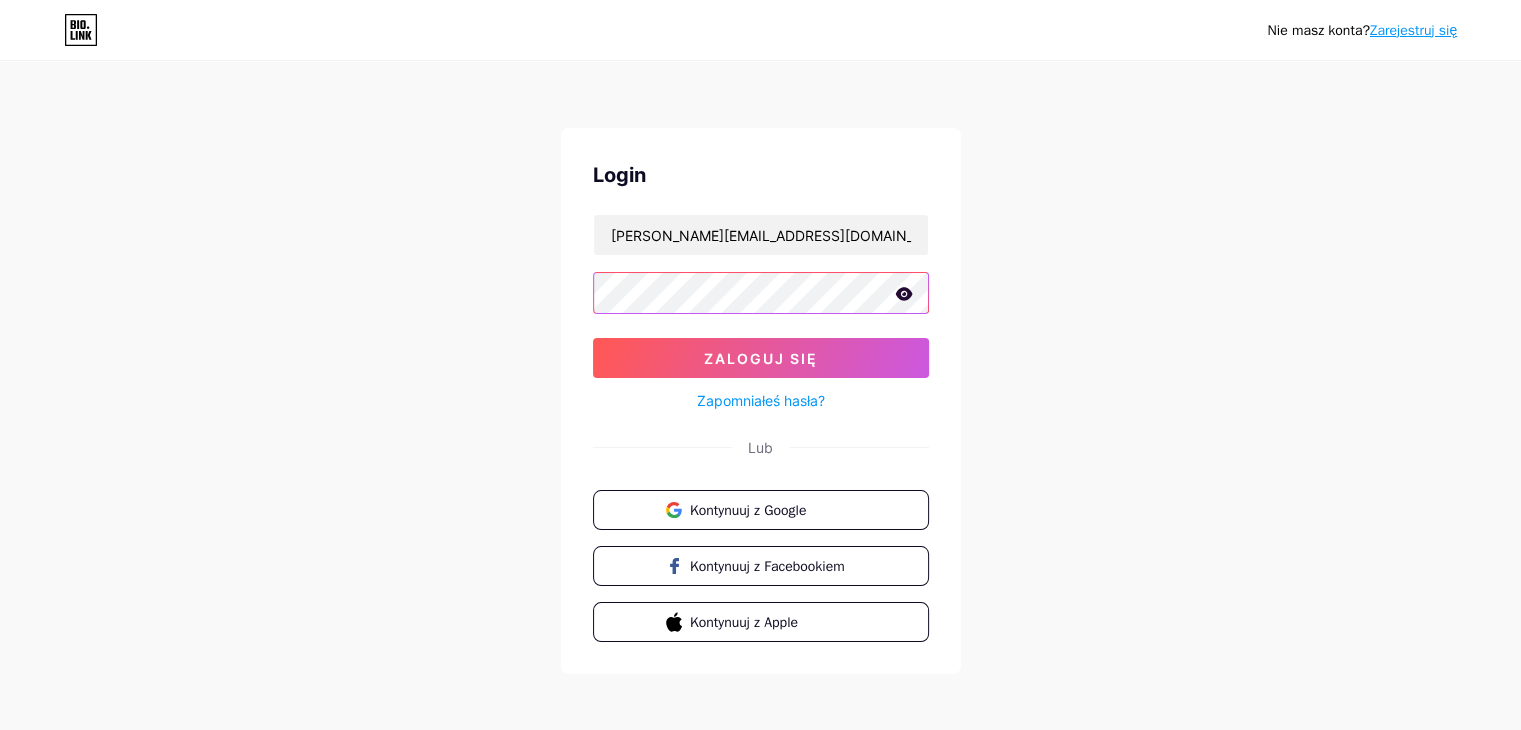click on "Zaloguj się" at bounding box center (761, 358) 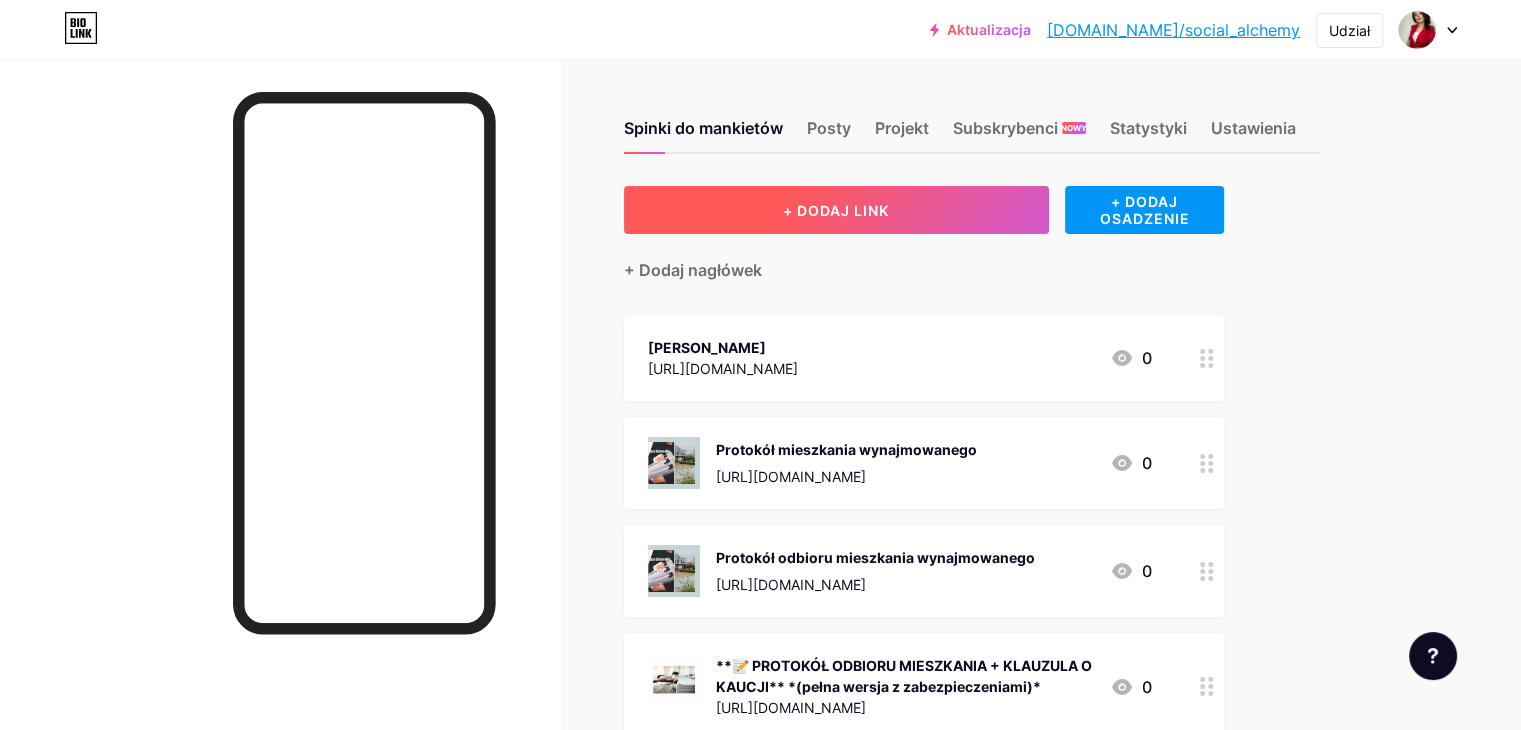 click on "+ DODAJ LINK" at bounding box center [836, 210] 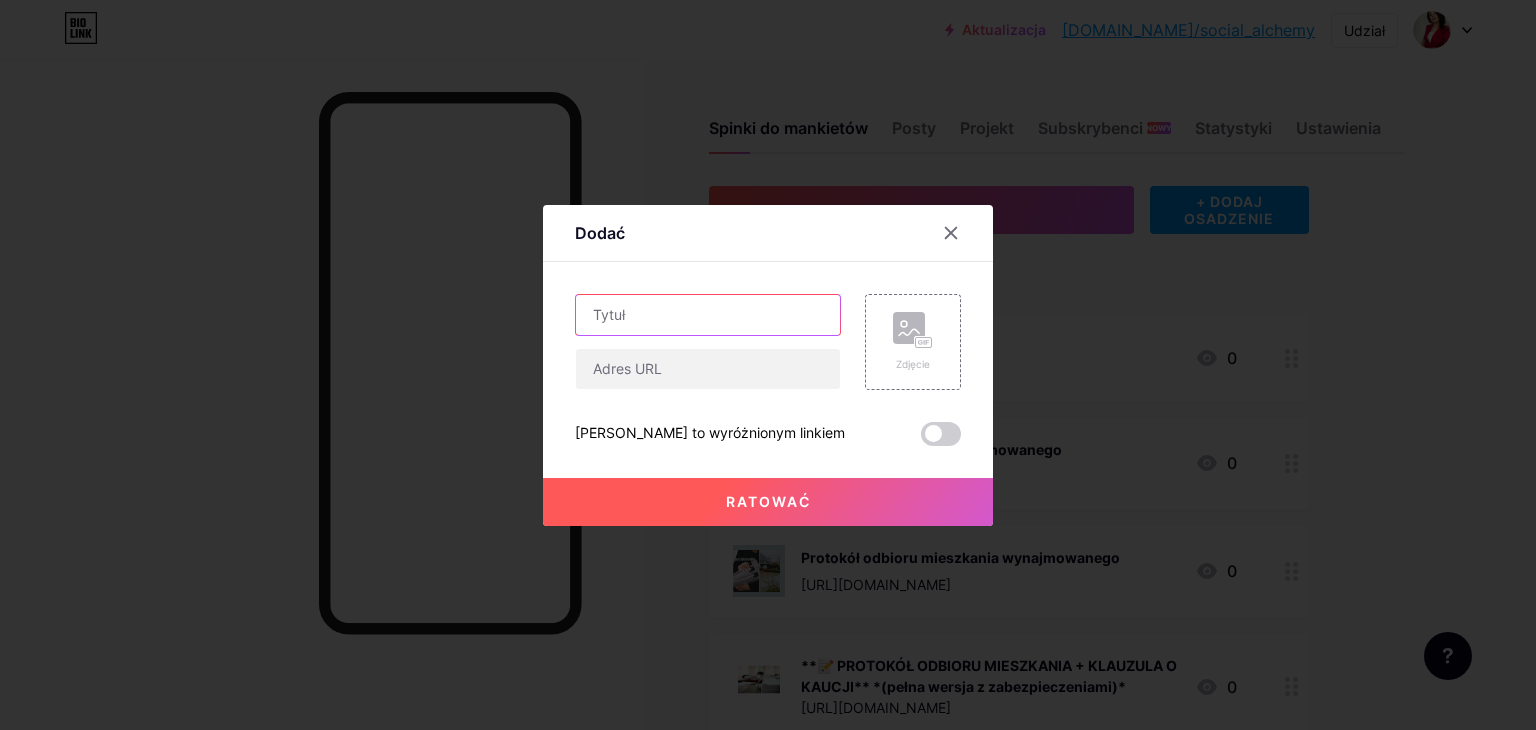 click at bounding box center (708, 315) 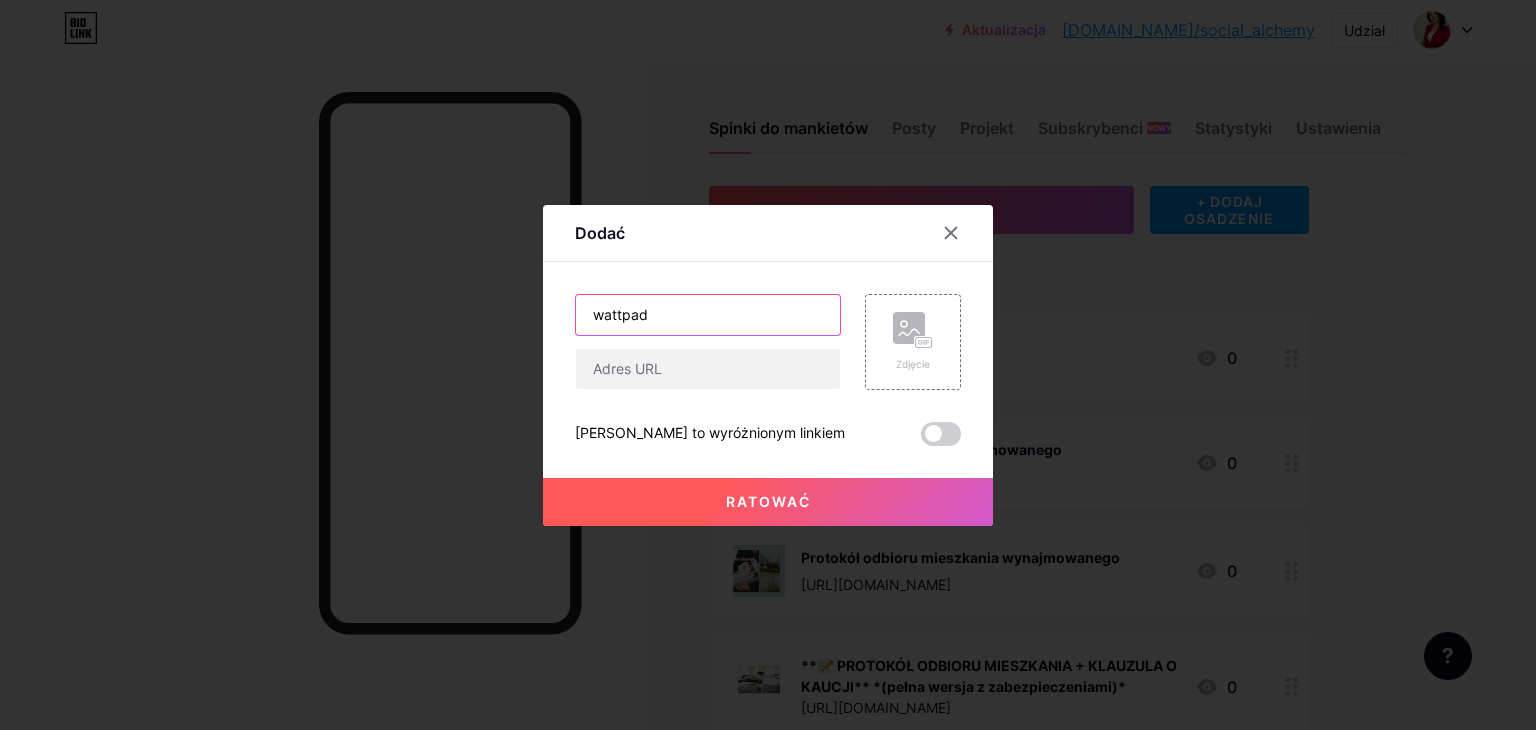 type on "wattpad" 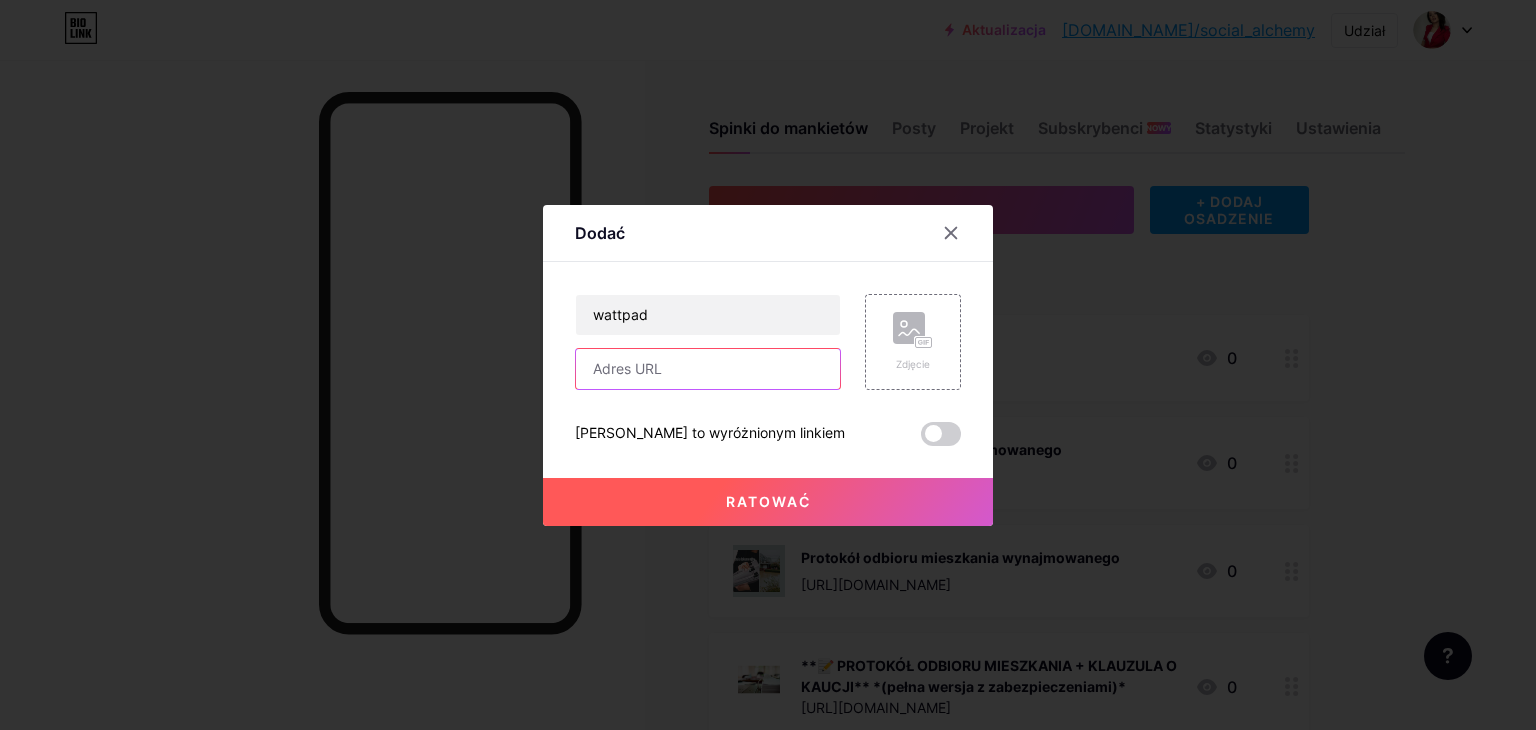 click at bounding box center [708, 369] 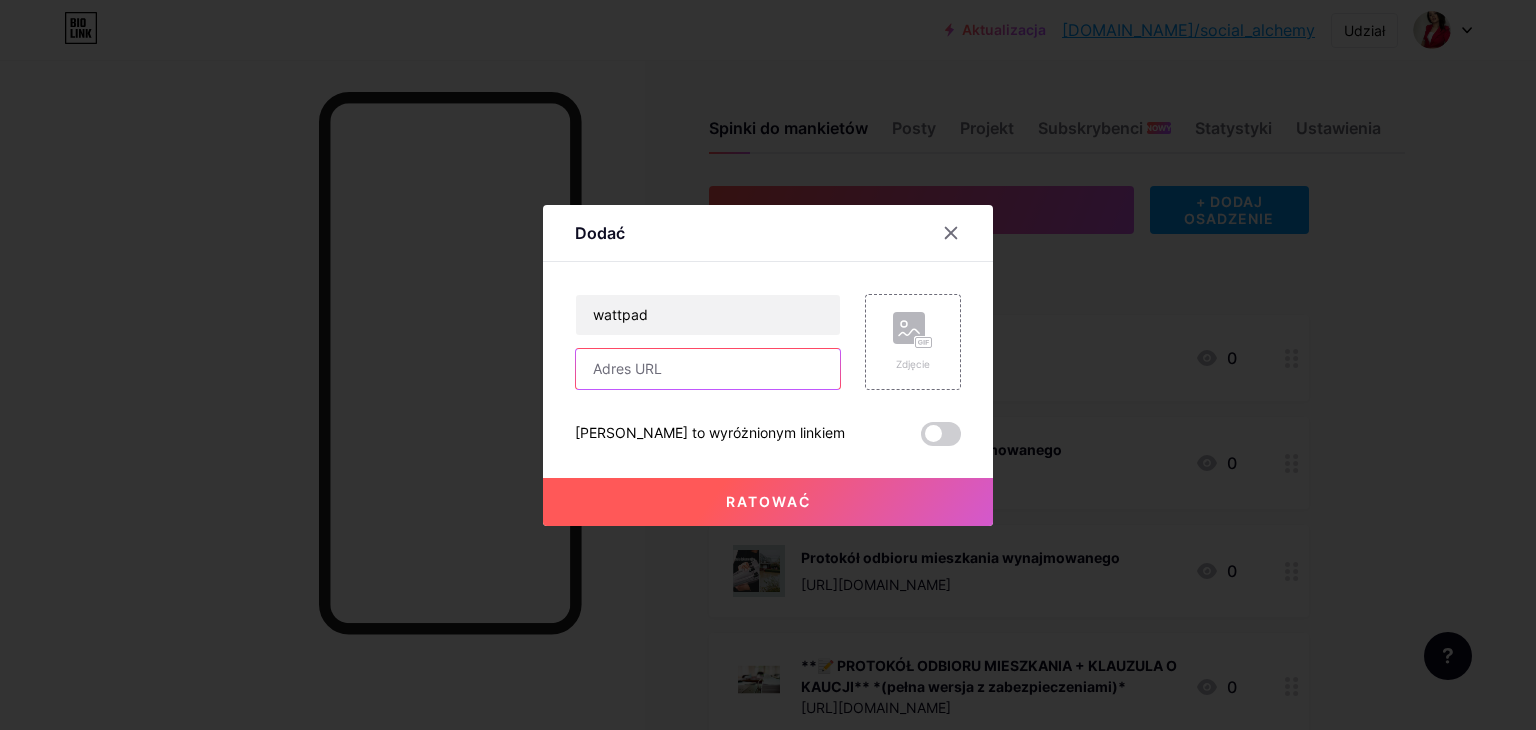 paste on "[URL][DOMAIN_NAME]" 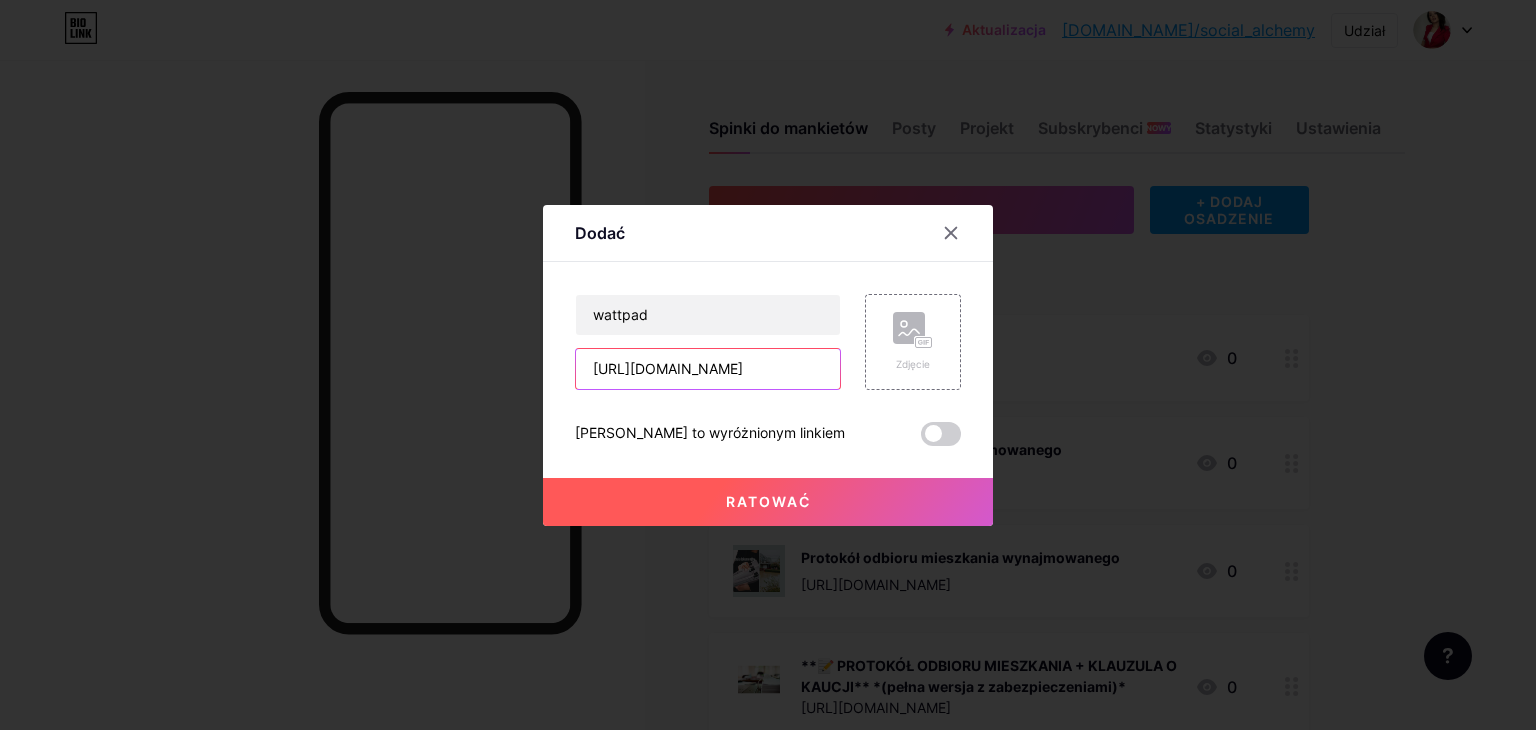 scroll, scrollTop: 0, scrollLeft: 437, axis: horizontal 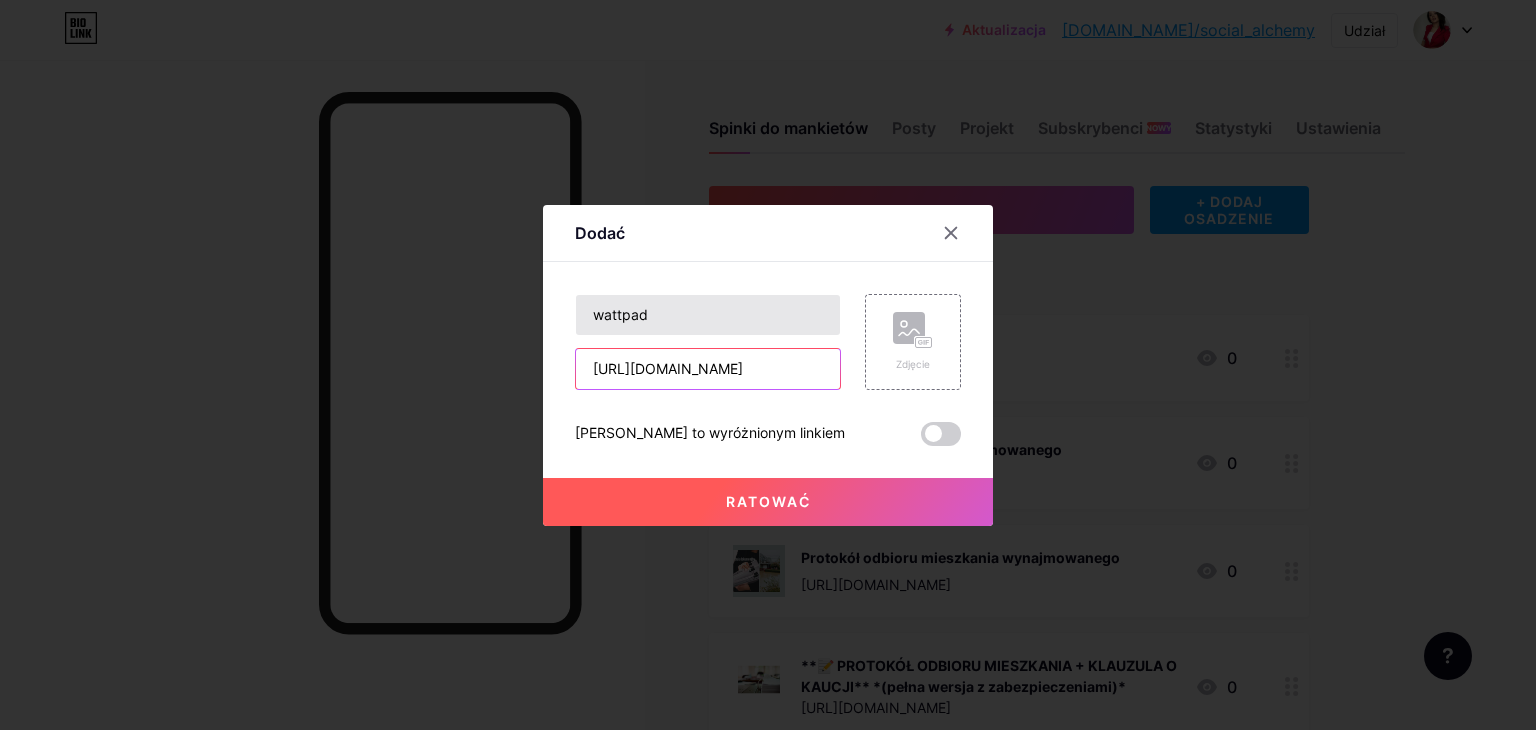 type on "[URL][DOMAIN_NAME]" 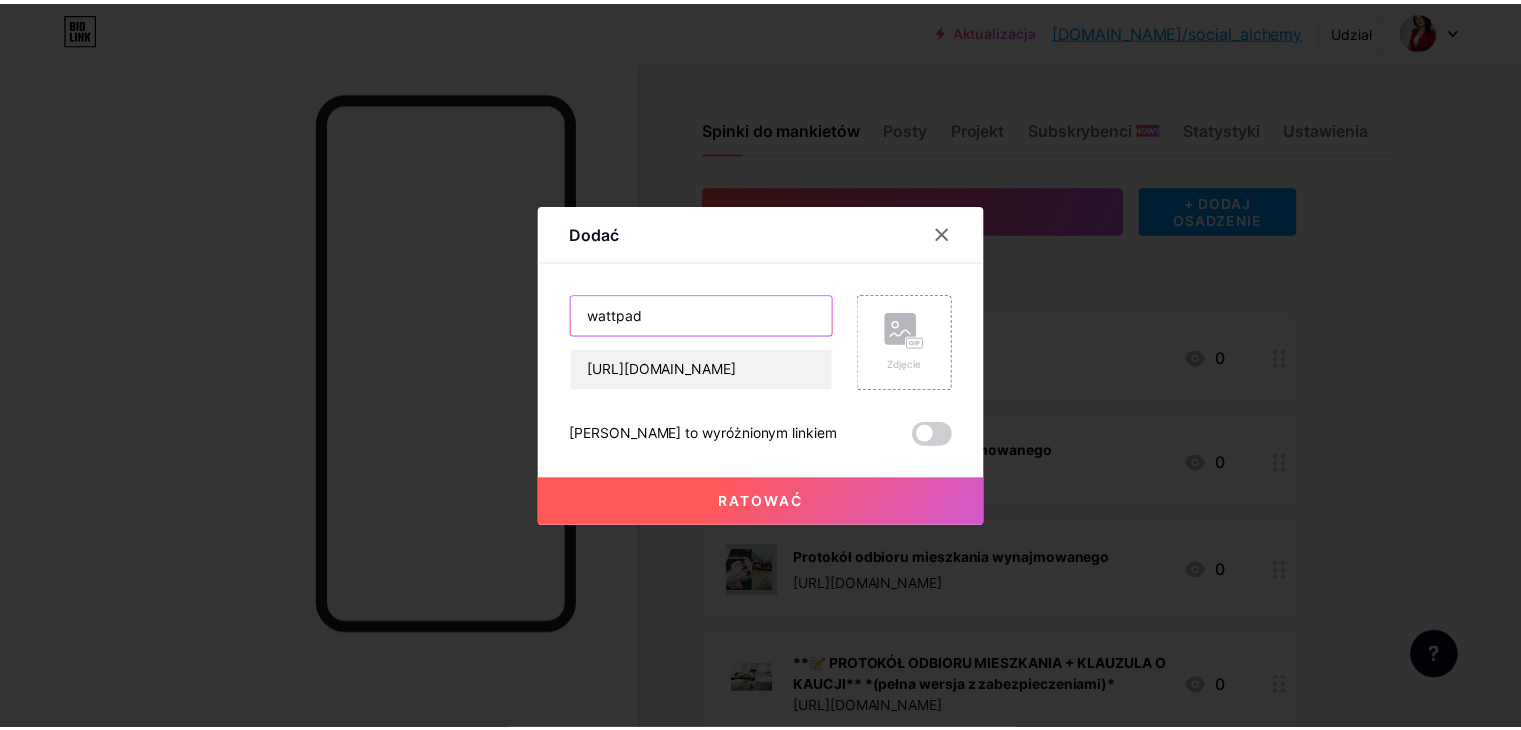 scroll, scrollTop: 0, scrollLeft: 0, axis: both 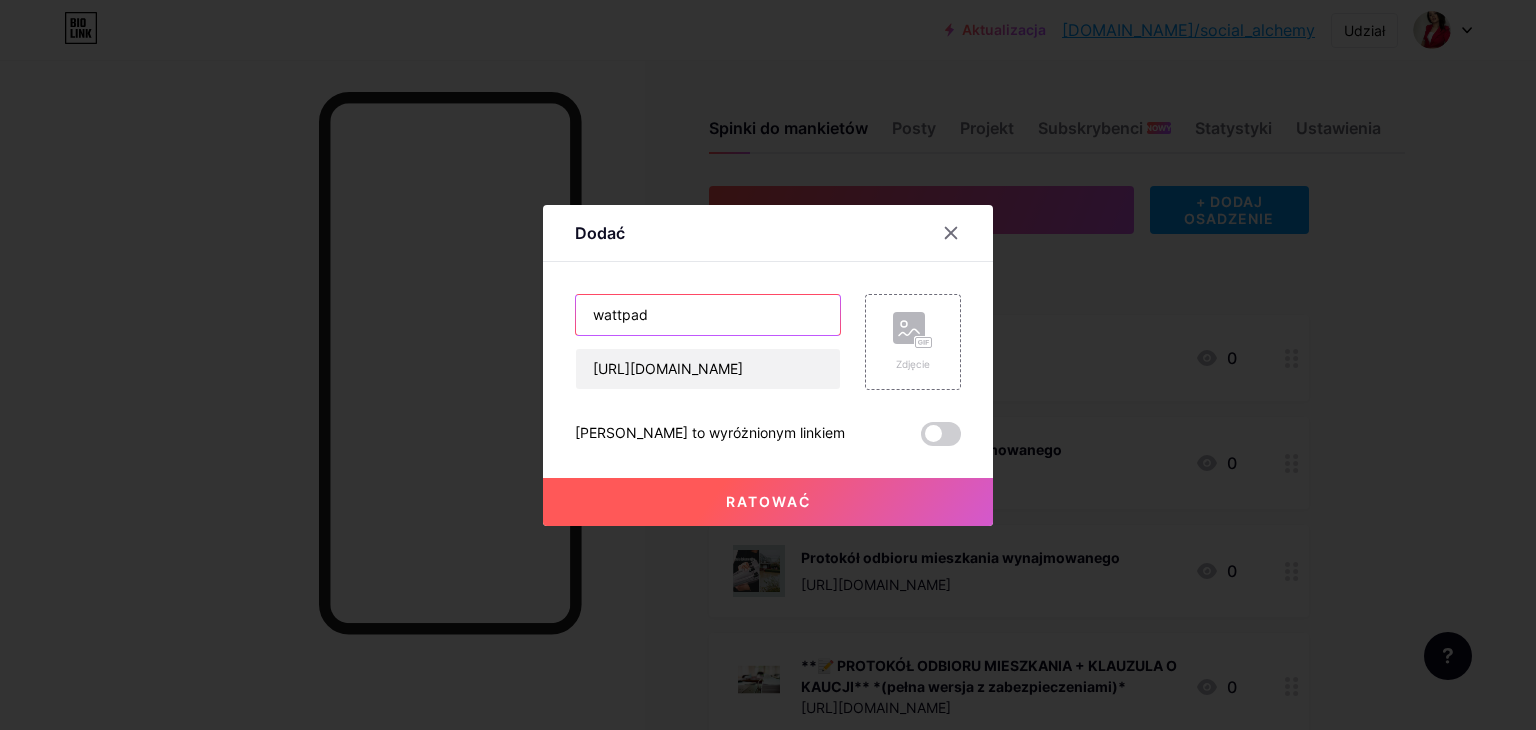 click on "wattpad" at bounding box center (708, 315) 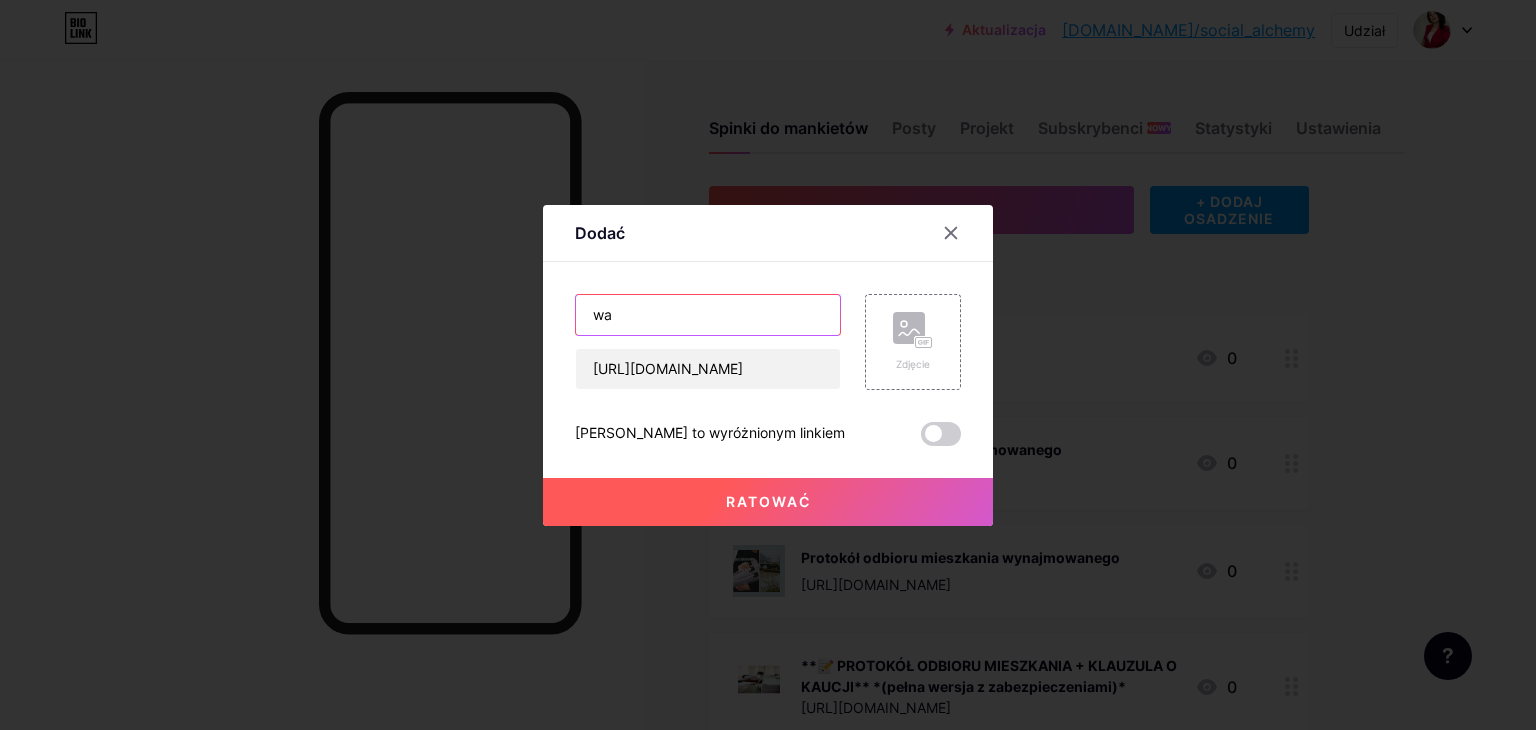 type on "w" 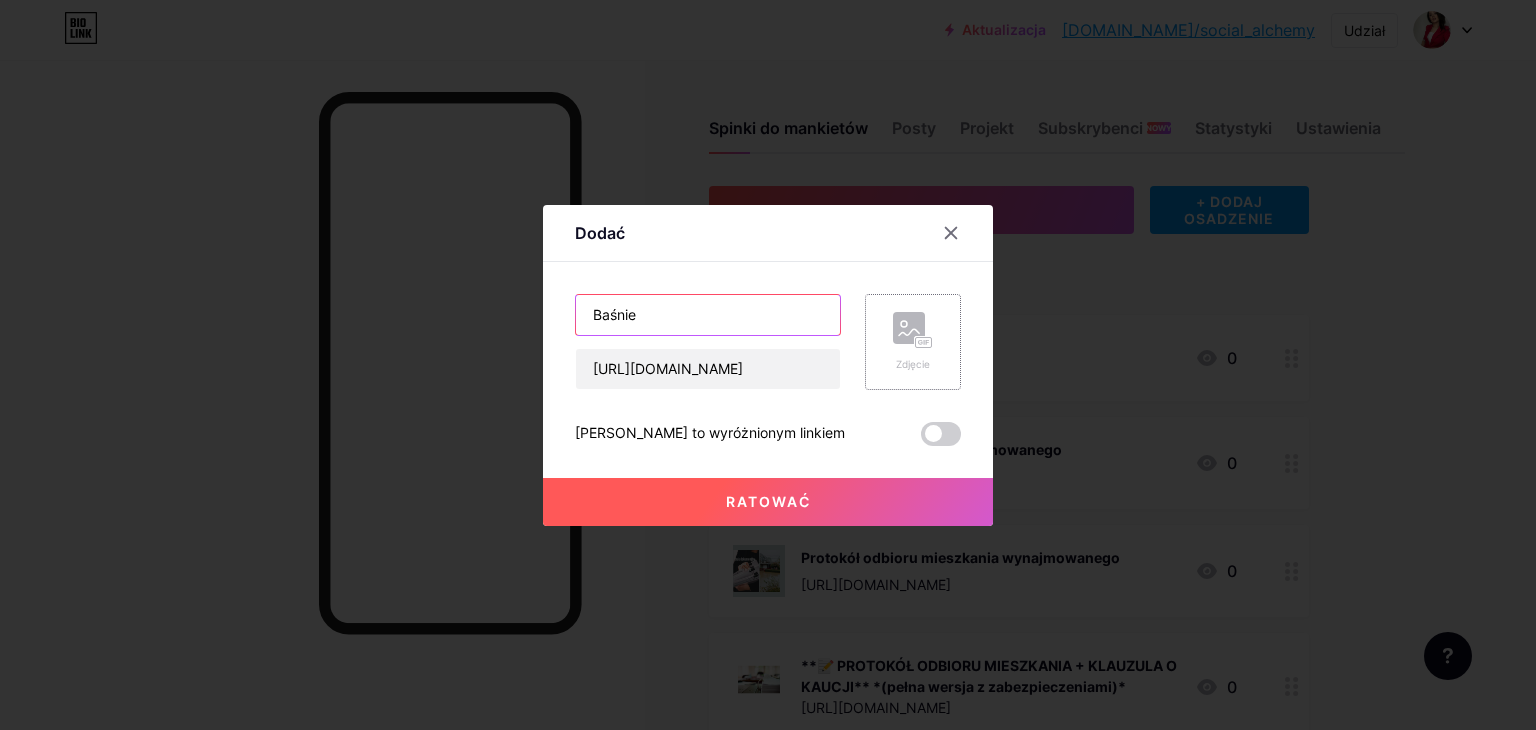 type on "Baśnie" 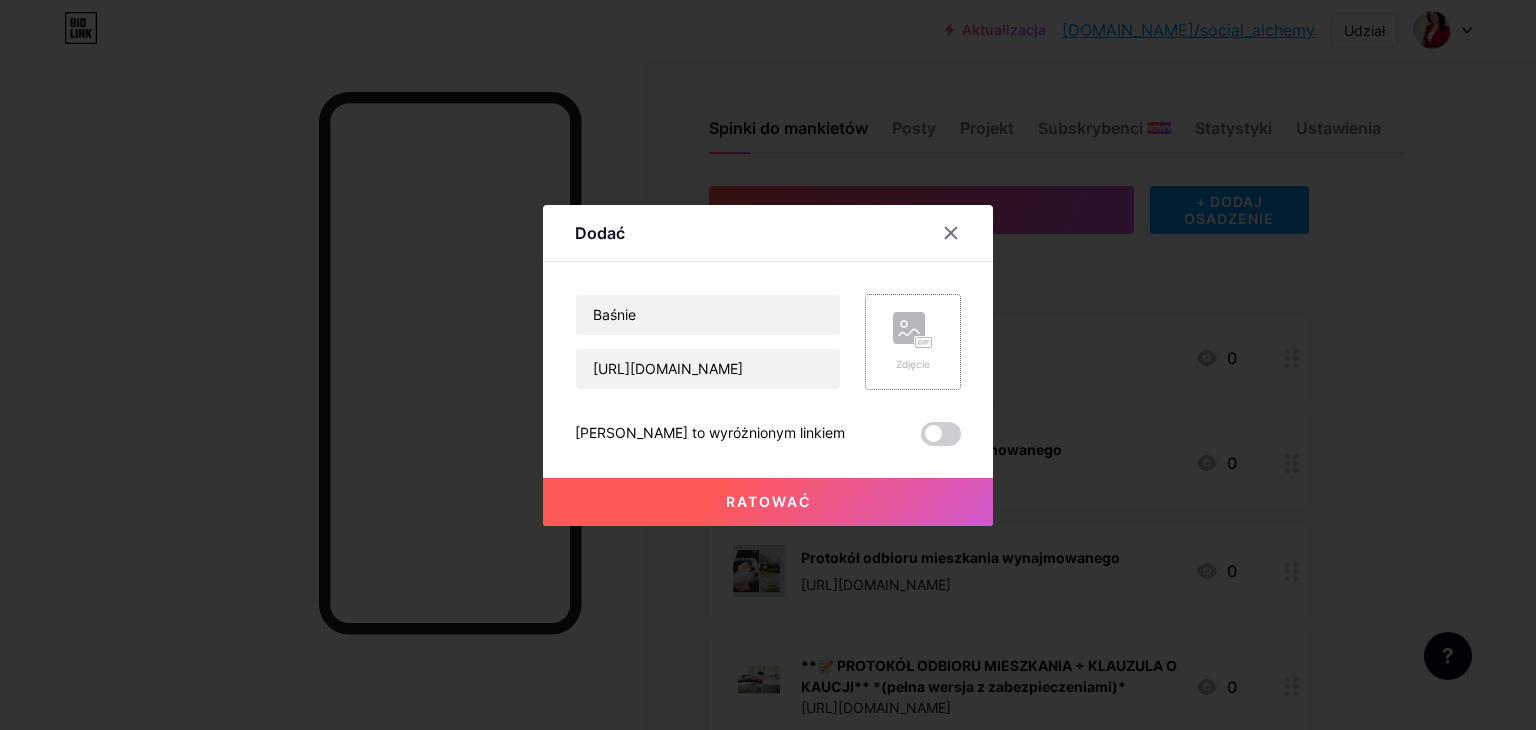 click on "Zdjęcie" at bounding box center (913, 364) 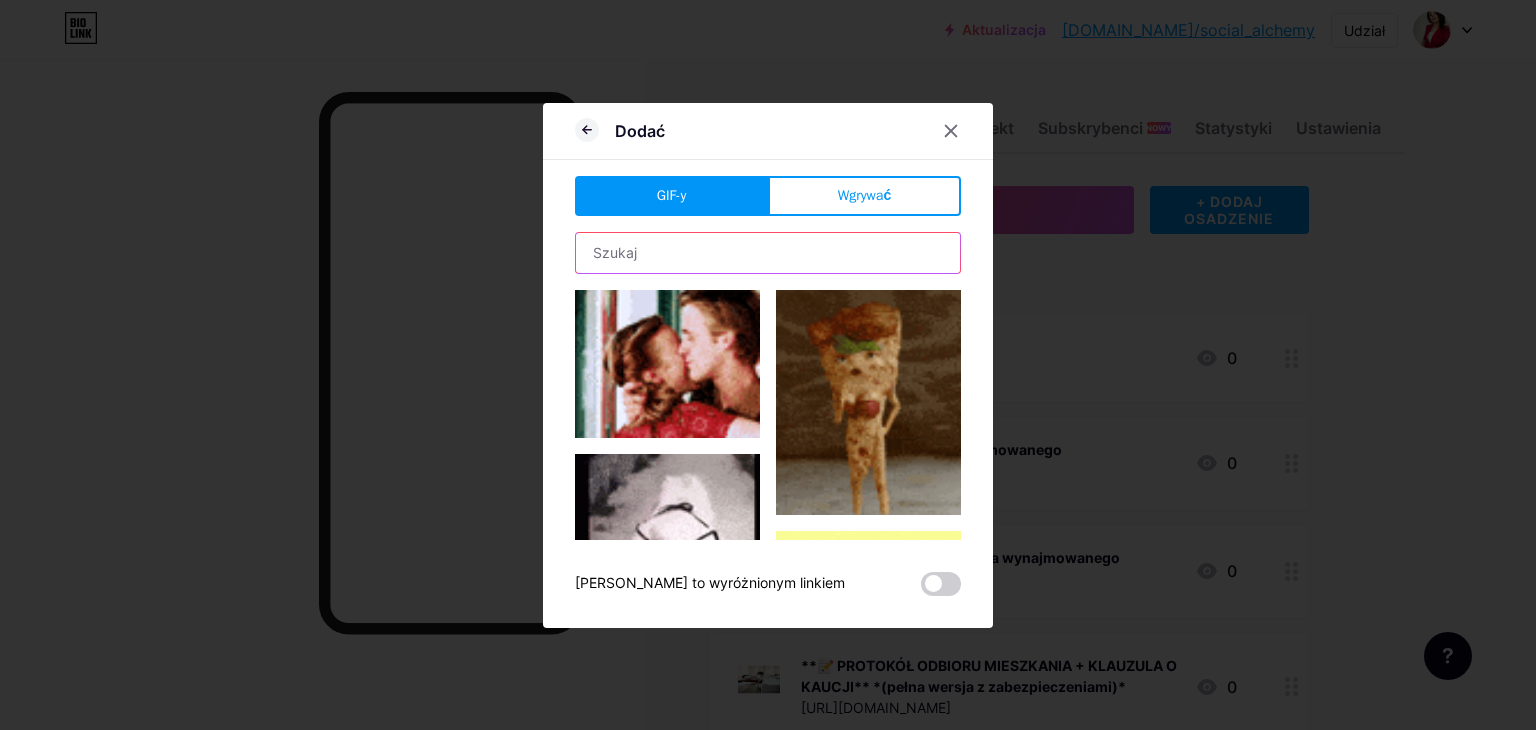 click at bounding box center (768, 253) 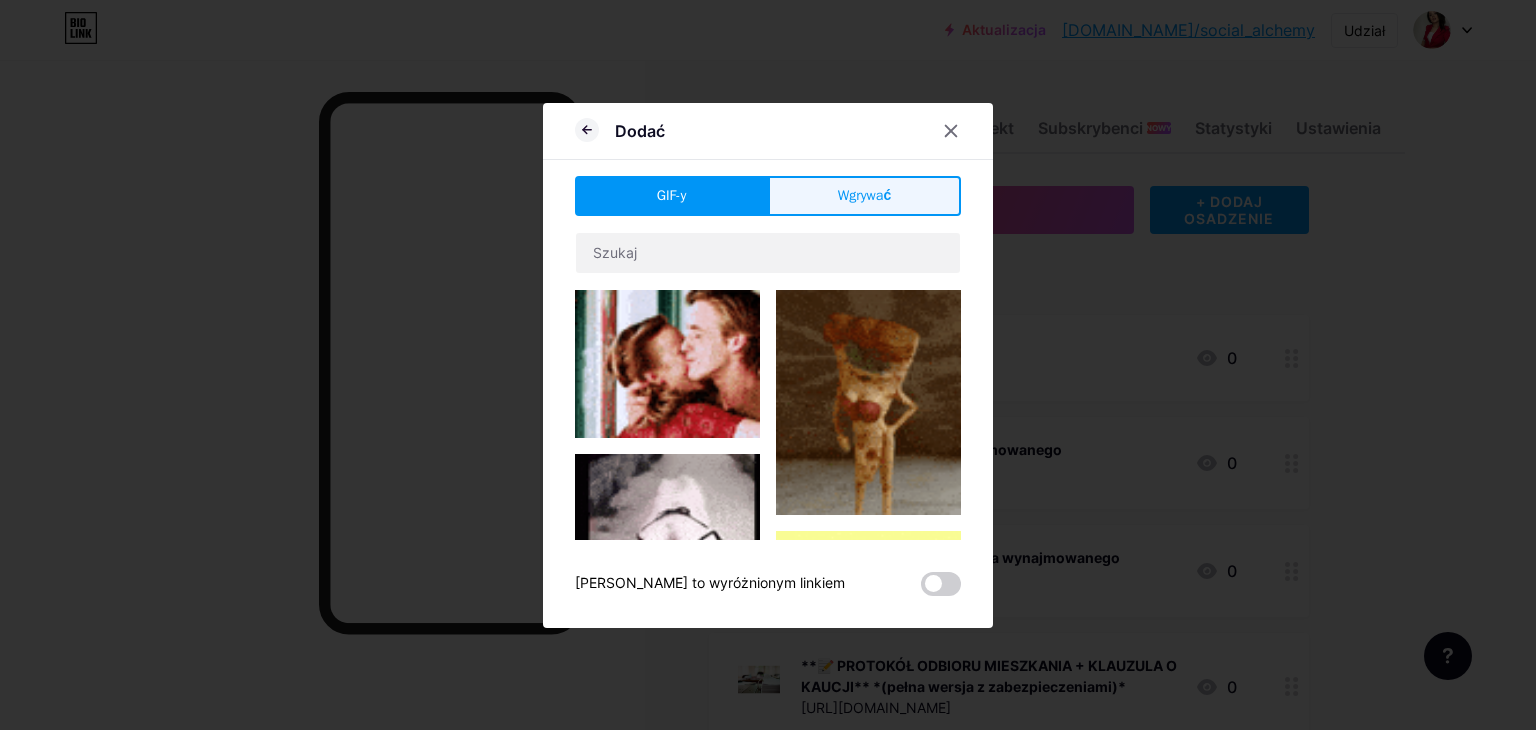 click on "Wgrywać" at bounding box center [864, 195] 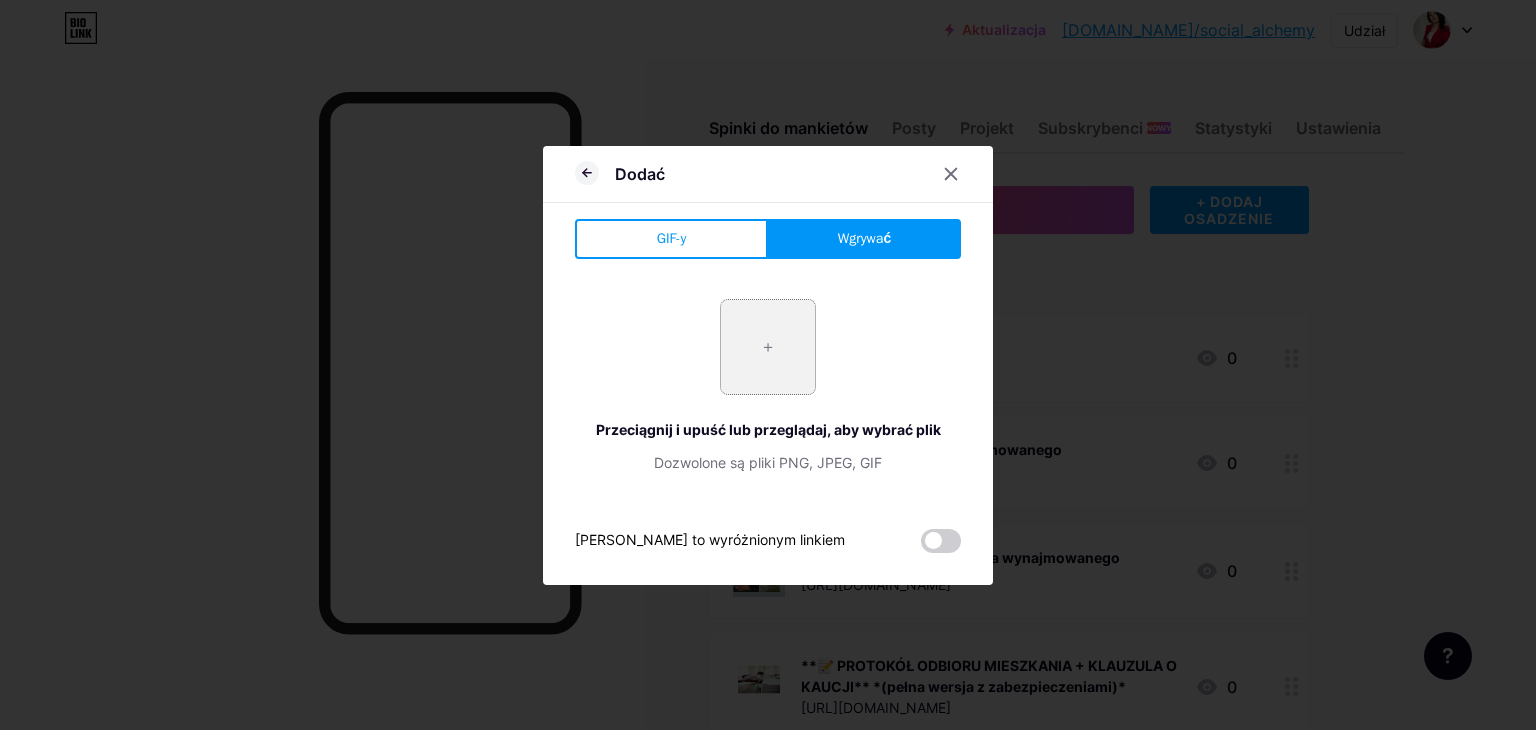 click at bounding box center [768, 347] 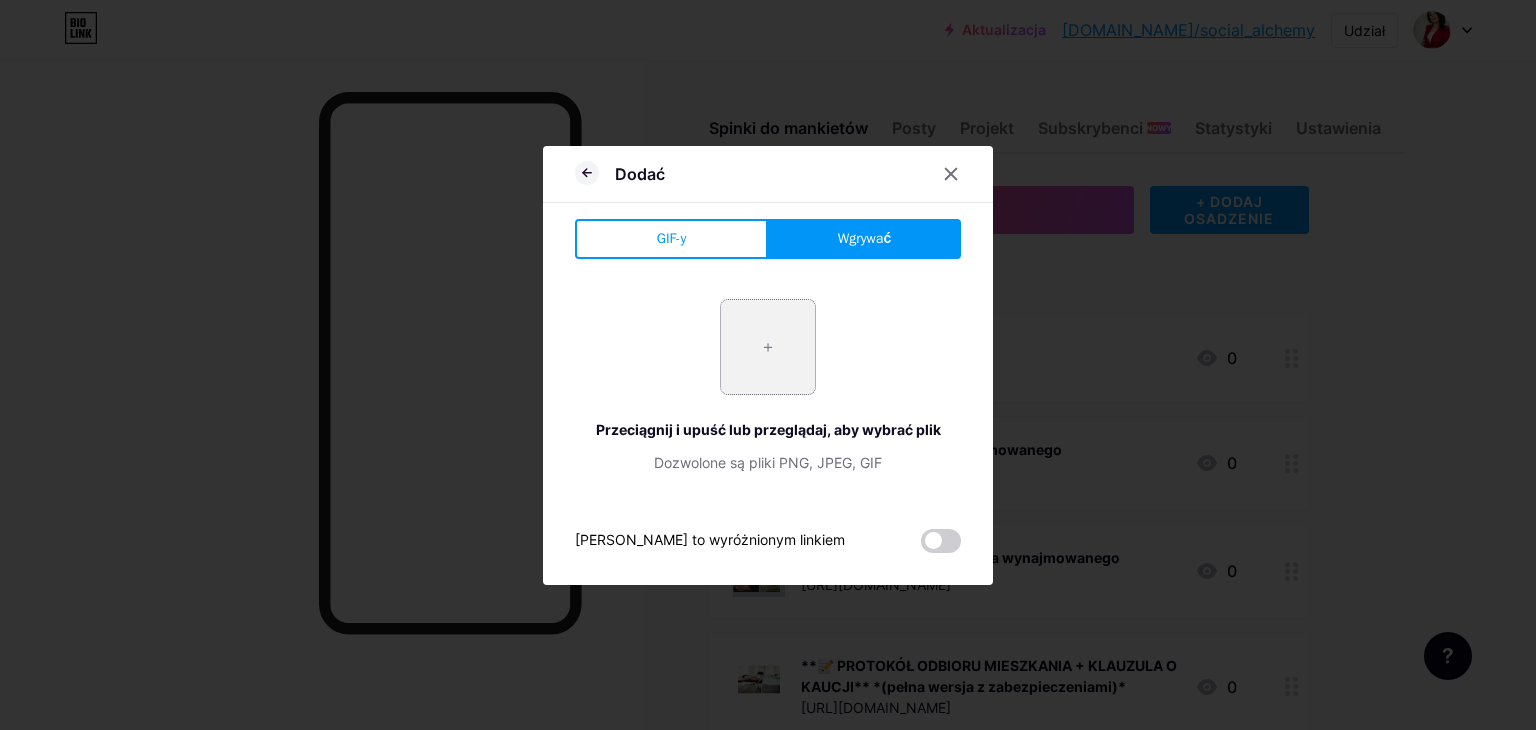 type on "C:\fakepath\Projekt bez nazwy.png" 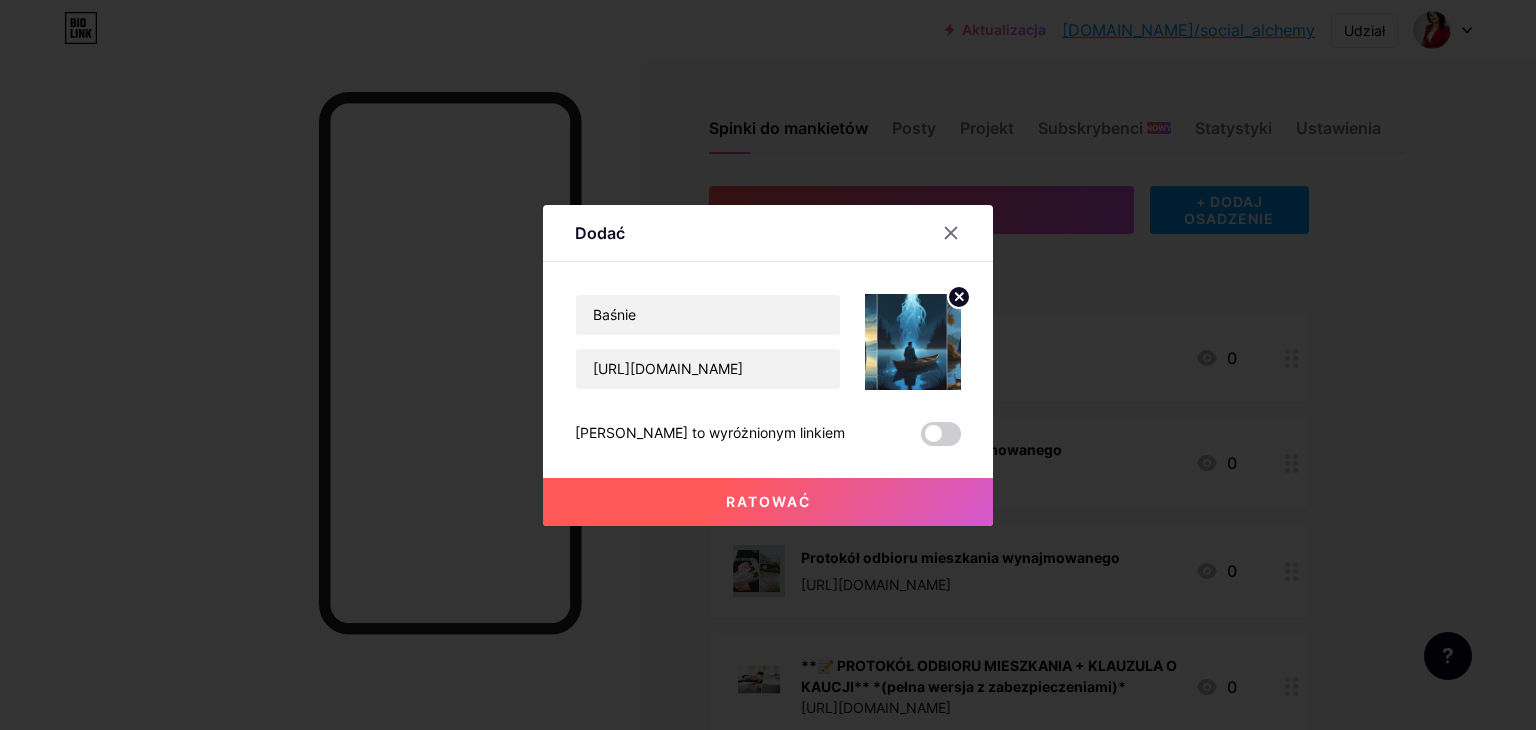 click on "Ratować" at bounding box center [768, 501] 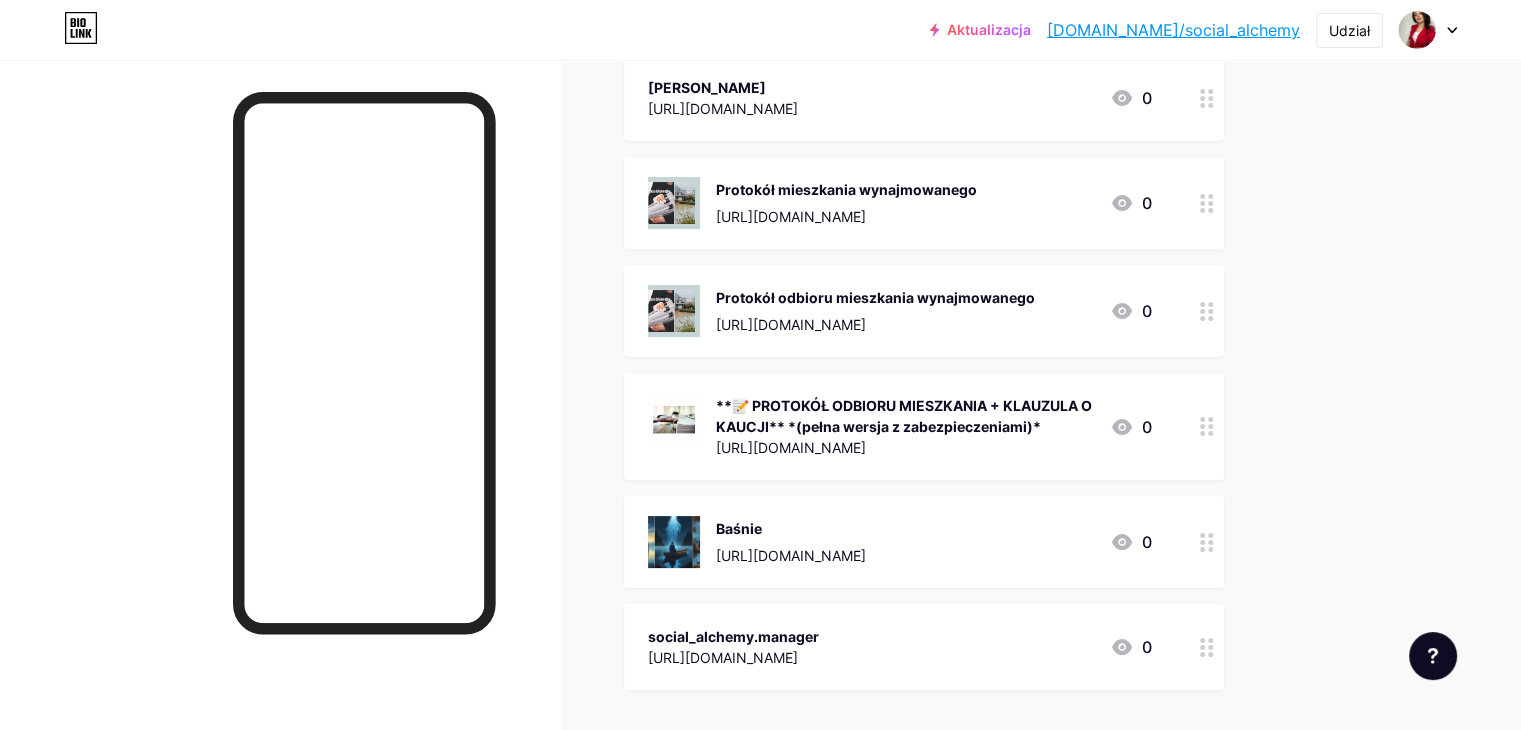 scroll, scrollTop: 264, scrollLeft: 0, axis: vertical 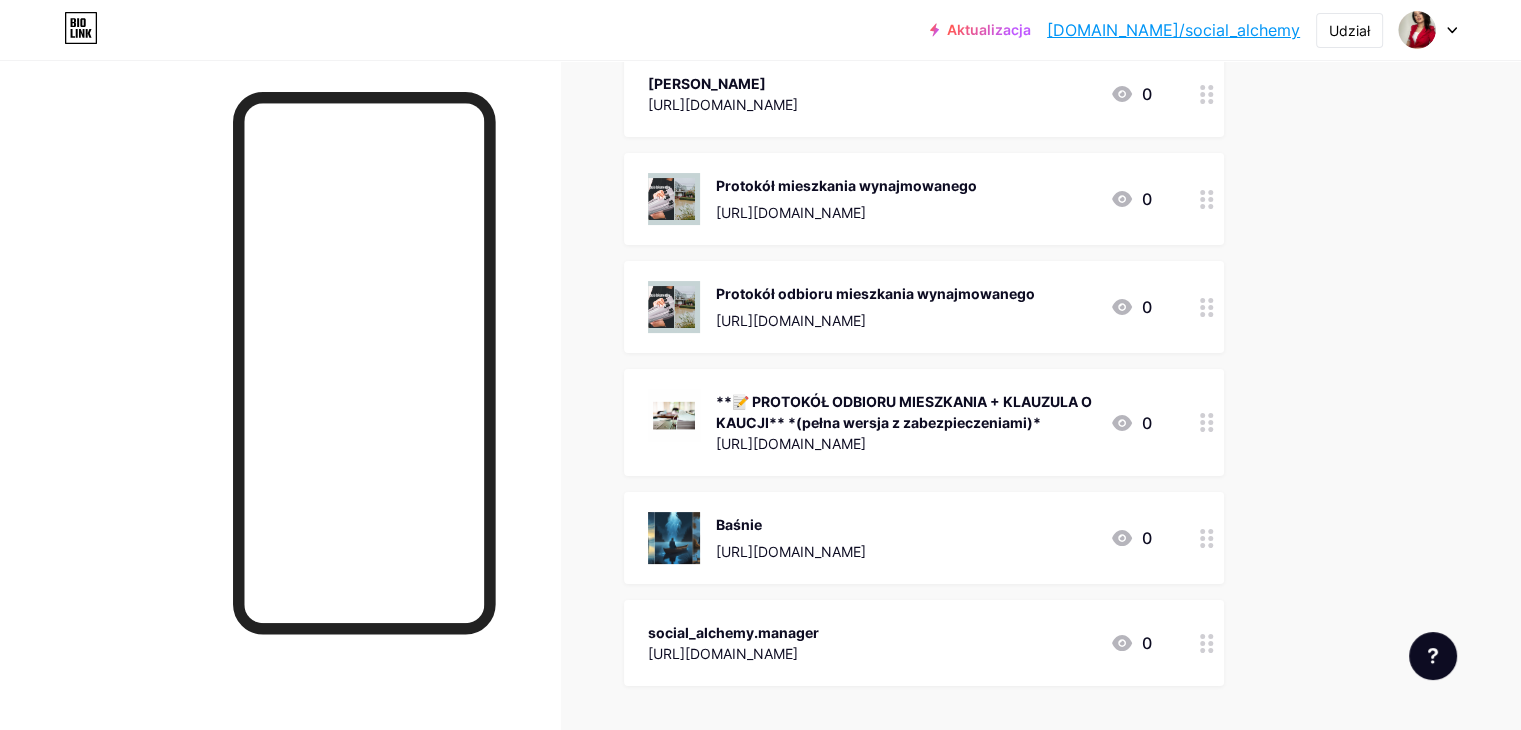 drag, startPoint x: 759, startPoint y: 545, endPoint x: 657, endPoint y: 457, distance: 134.71451 